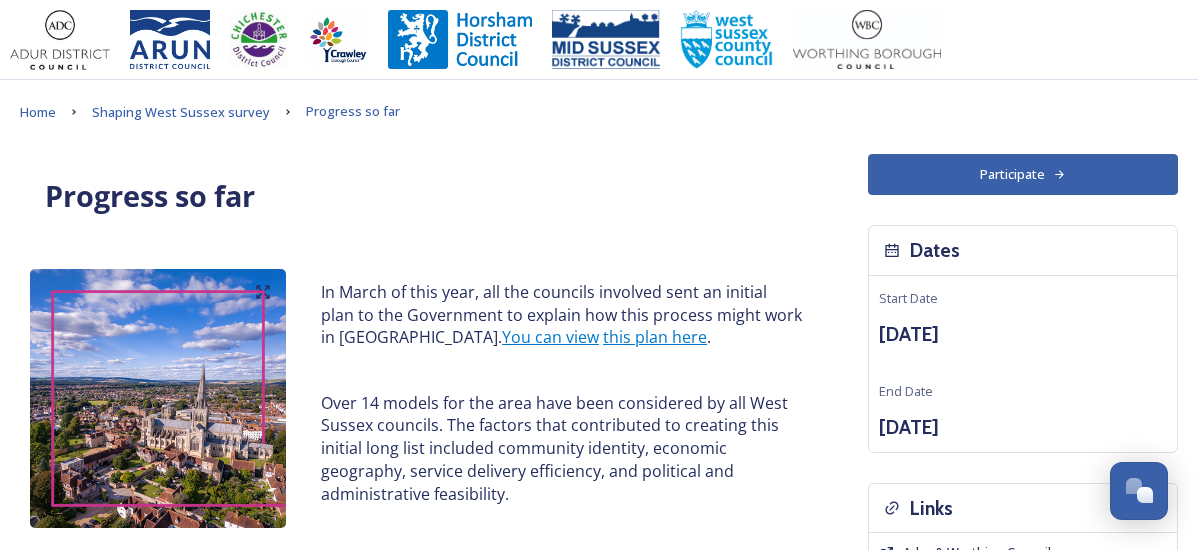 scroll, scrollTop: 120, scrollLeft: 0, axis: vertical 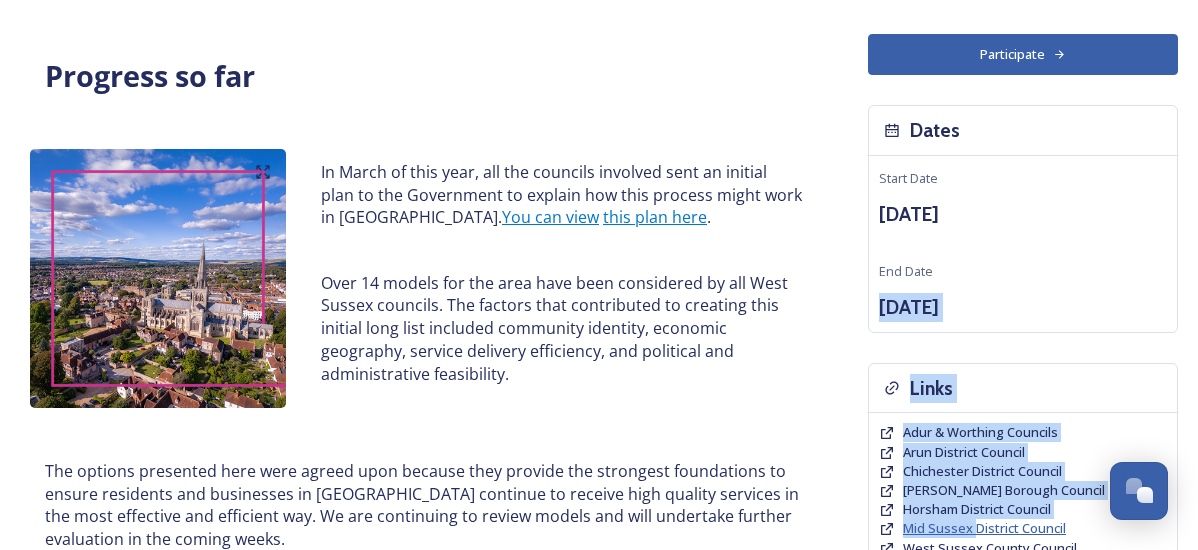 drag, startPoint x: 933, startPoint y: 270, endPoint x: 977, endPoint y: 529, distance: 262.71088 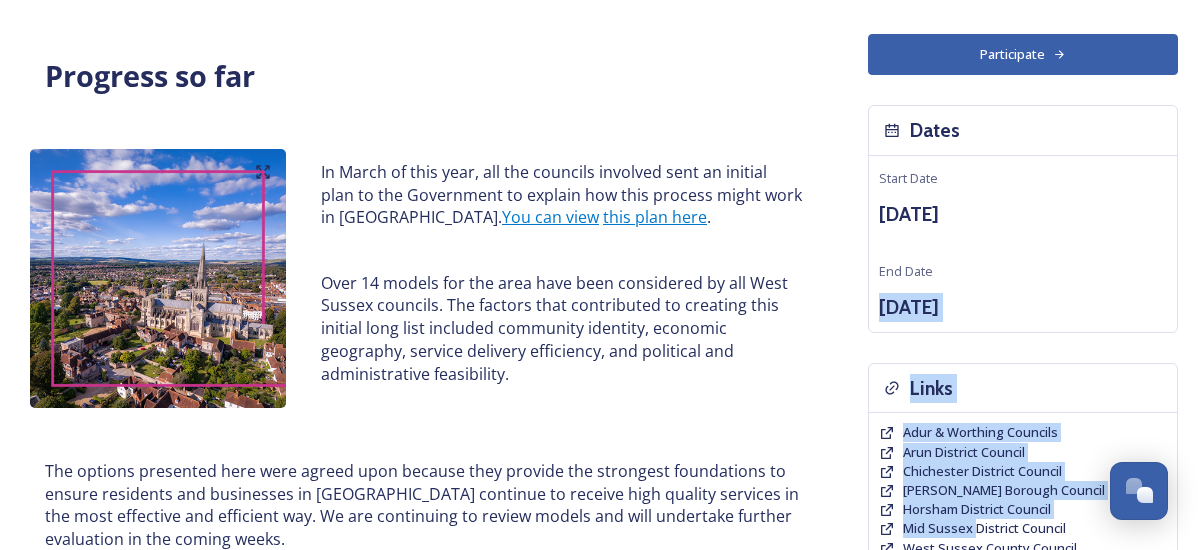 copy on "Aug 13 2025 Links Adur & Worthing Councils Arun District Council Chichester District Council Crawley Borough Council Horsham District Council Mid Sussex" 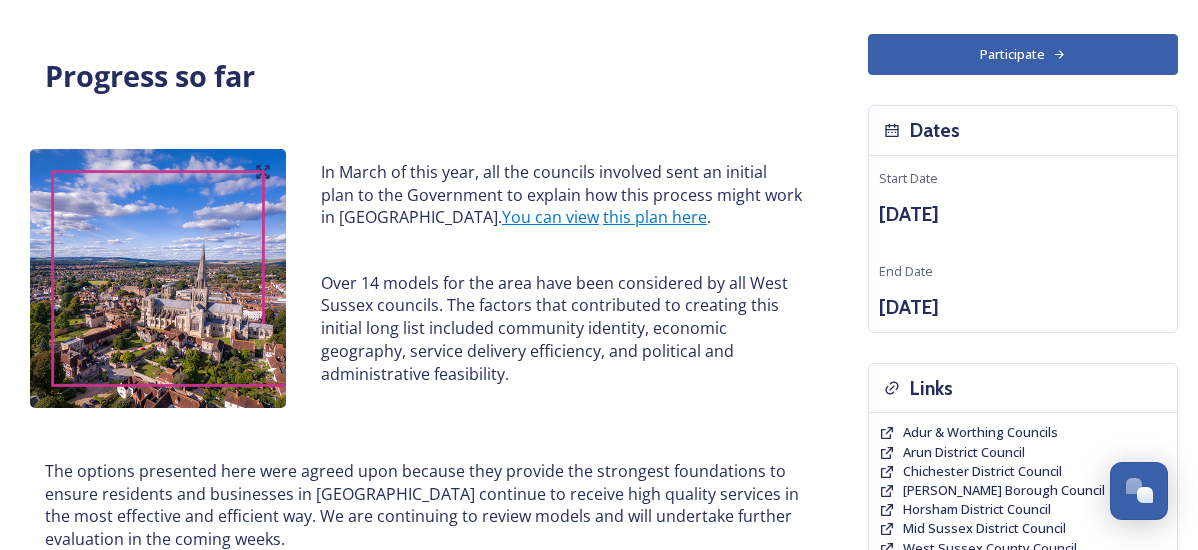 click on "Over 14 models for the area have been considered by all West Sussex councils.   The factors that contributed to creating this initial long list included community identity, economic geography, service delivery efficiency, and political and administrative feasibility." at bounding box center (562, 329) 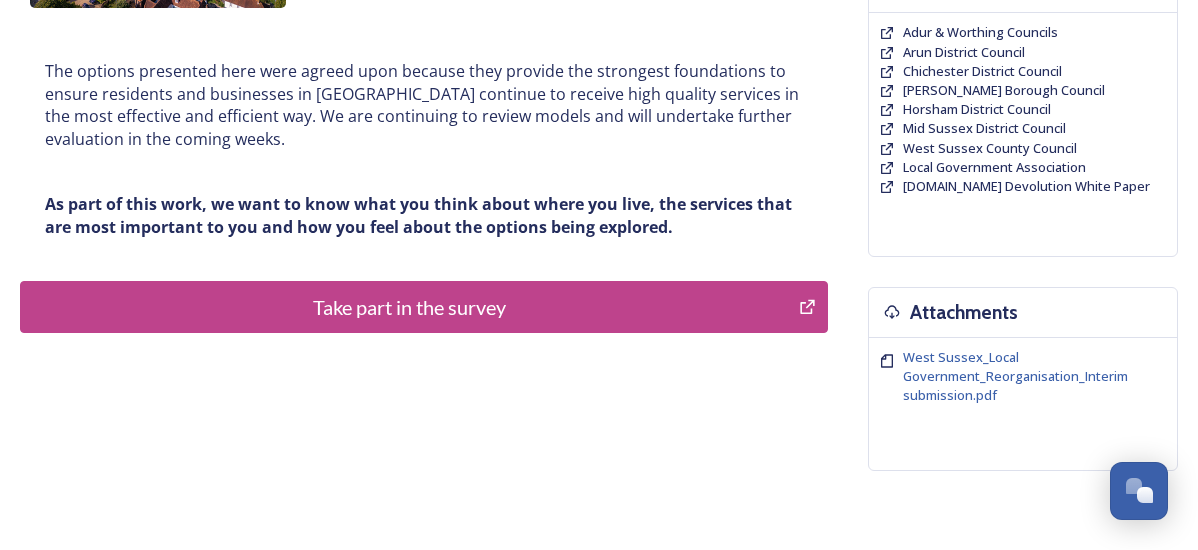 click on "Take part in the survey" at bounding box center [409, 307] 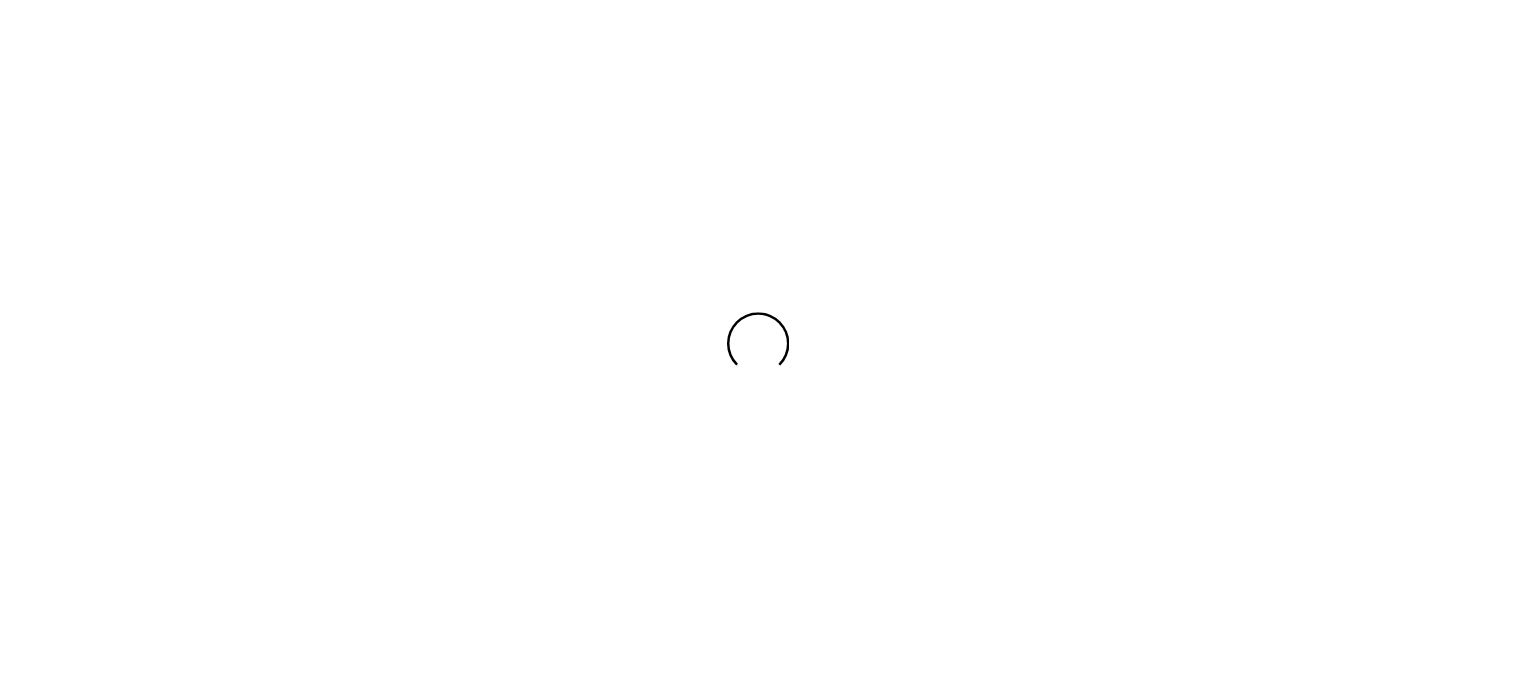 scroll, scrollTop: 0, scrollLeft: 0, axis: both 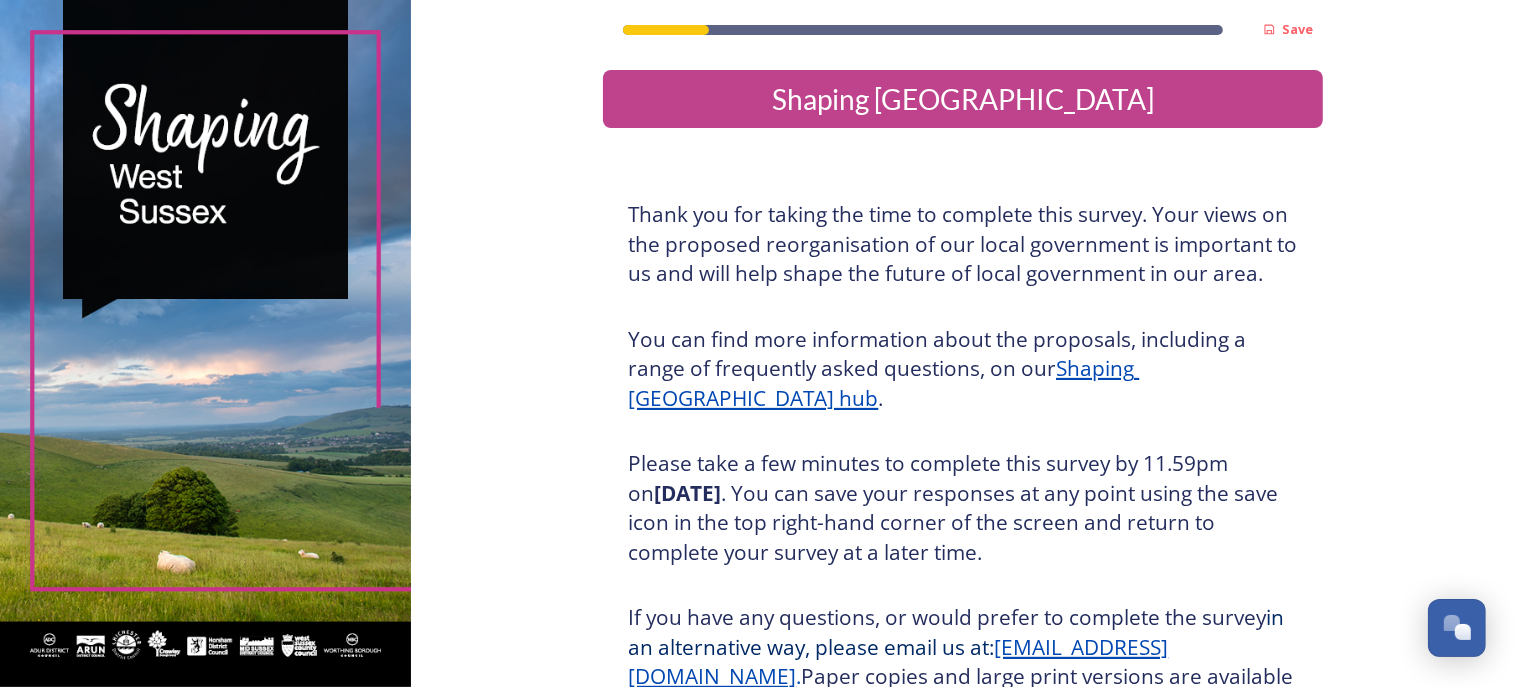 drag, startPoint x: 657, startPoint y: 0, endPoint x: 954, endPoint y: 181, distance: 347.8074 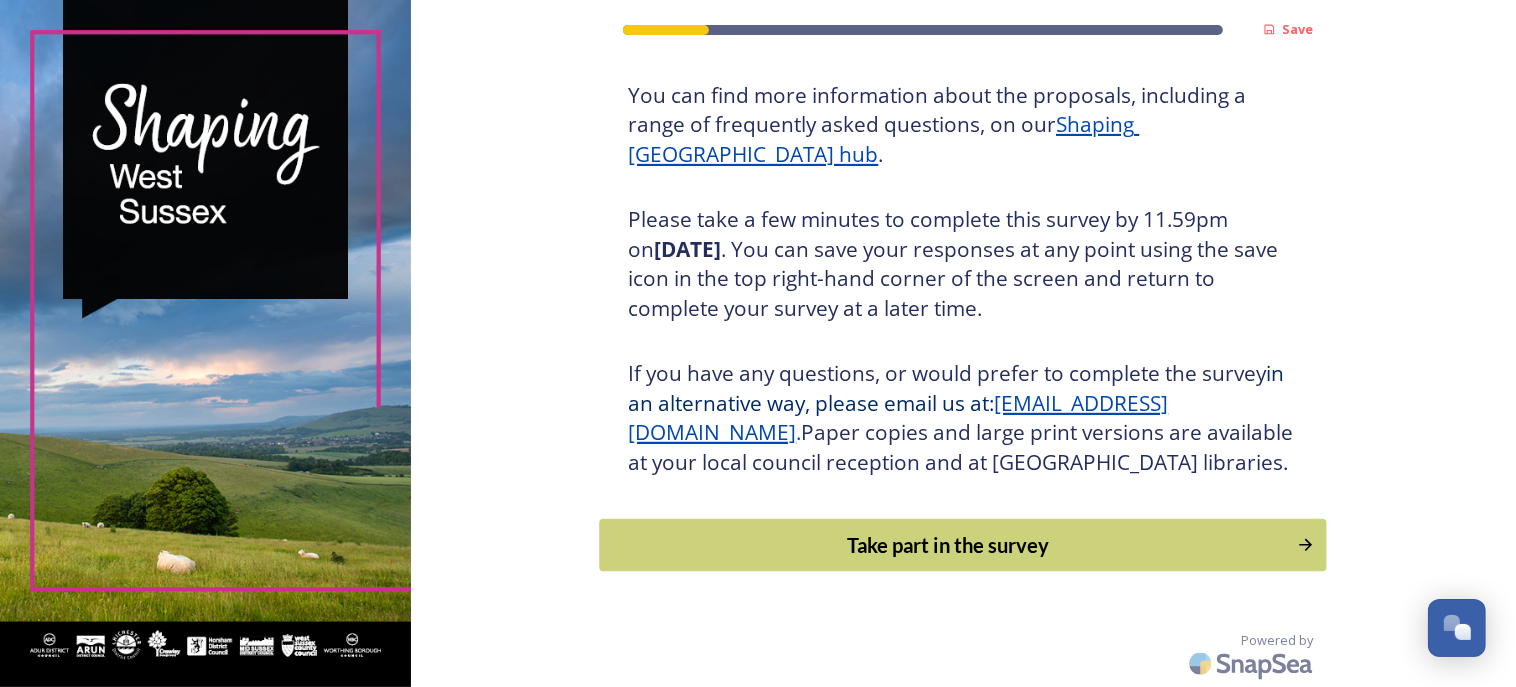 click on "Take part in the survey" at bounding box center [949, 545] 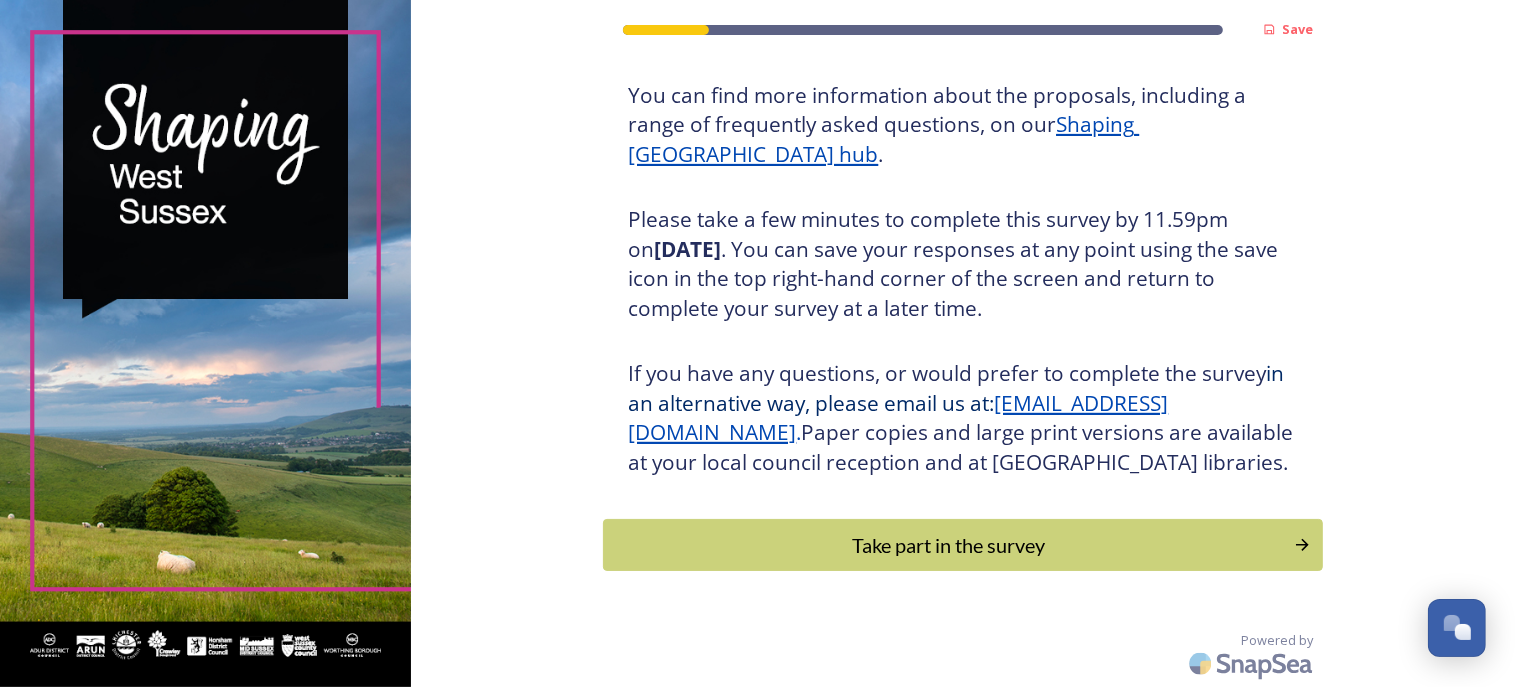 scroll, scrollTop: 0, scrollLeft: 0, axis: both 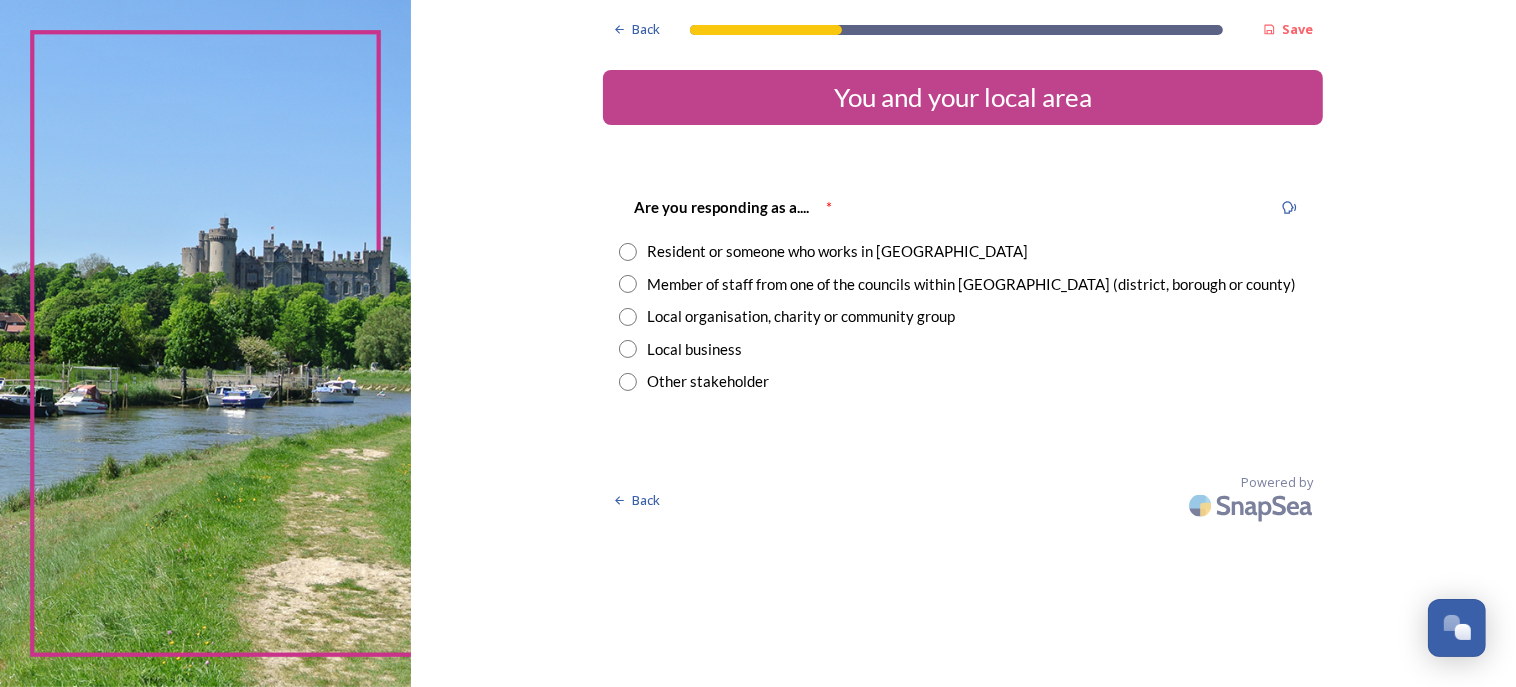 click on "Member of staff from one of the councils within [GEOGRAPHIC_DATA] (district, borough or county)" at bounding box center (971, 284) 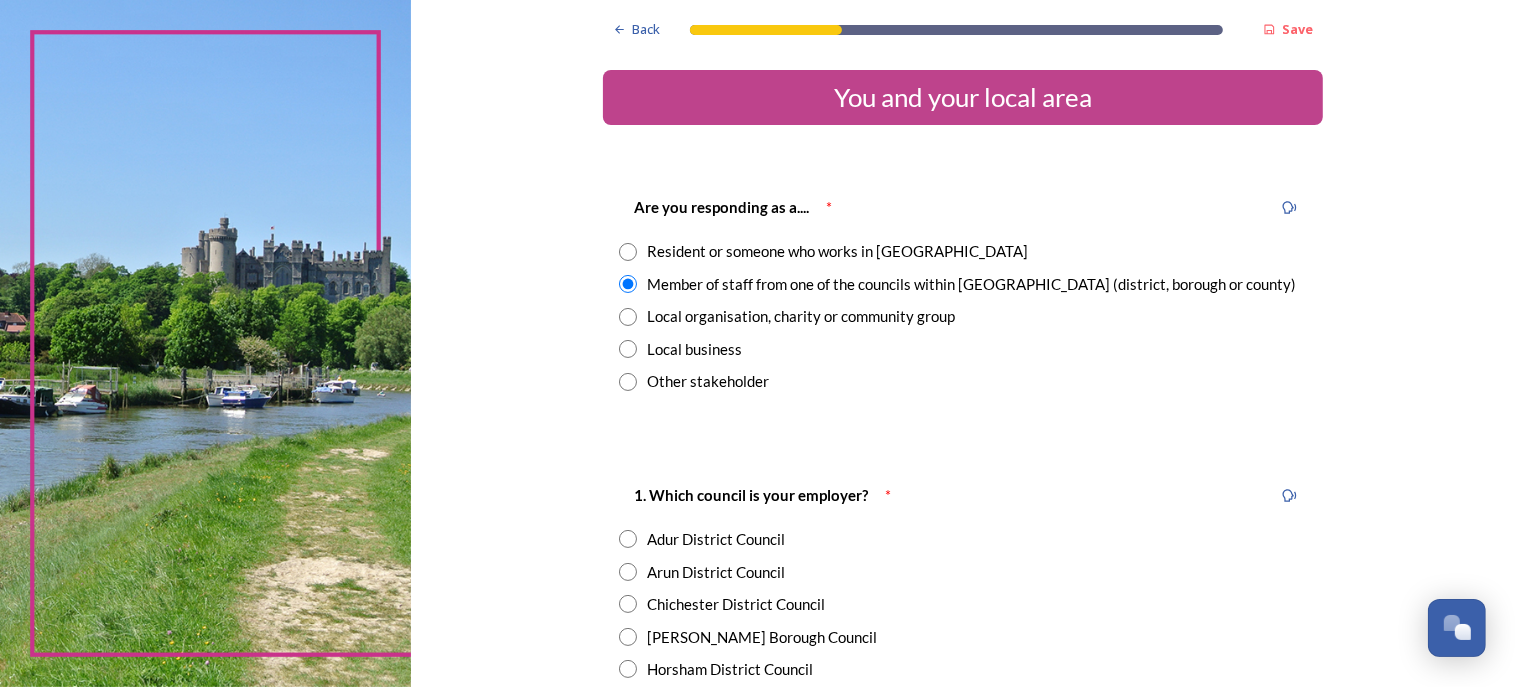 click at bounding box center [628, 572] 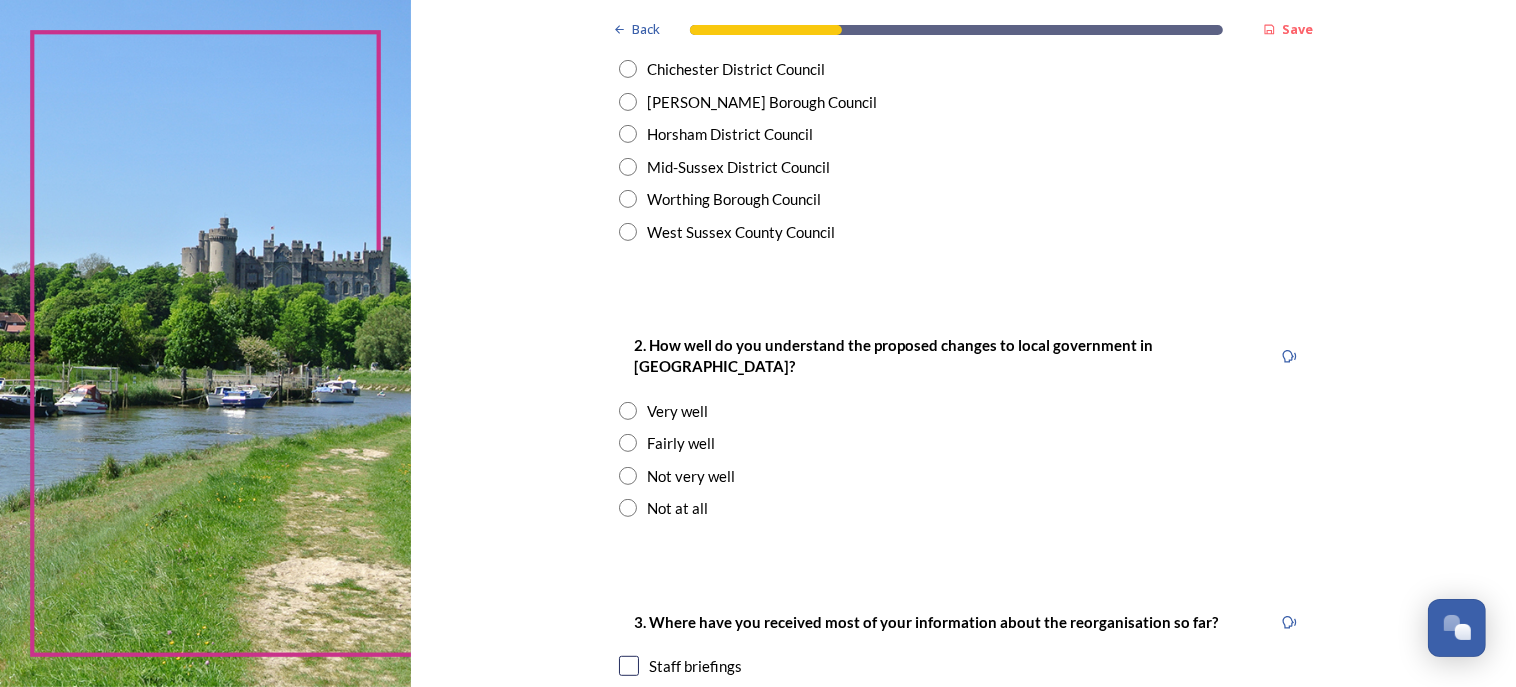 scroll, scrollTop: 561, scrollLeft: 0, axis: vertical 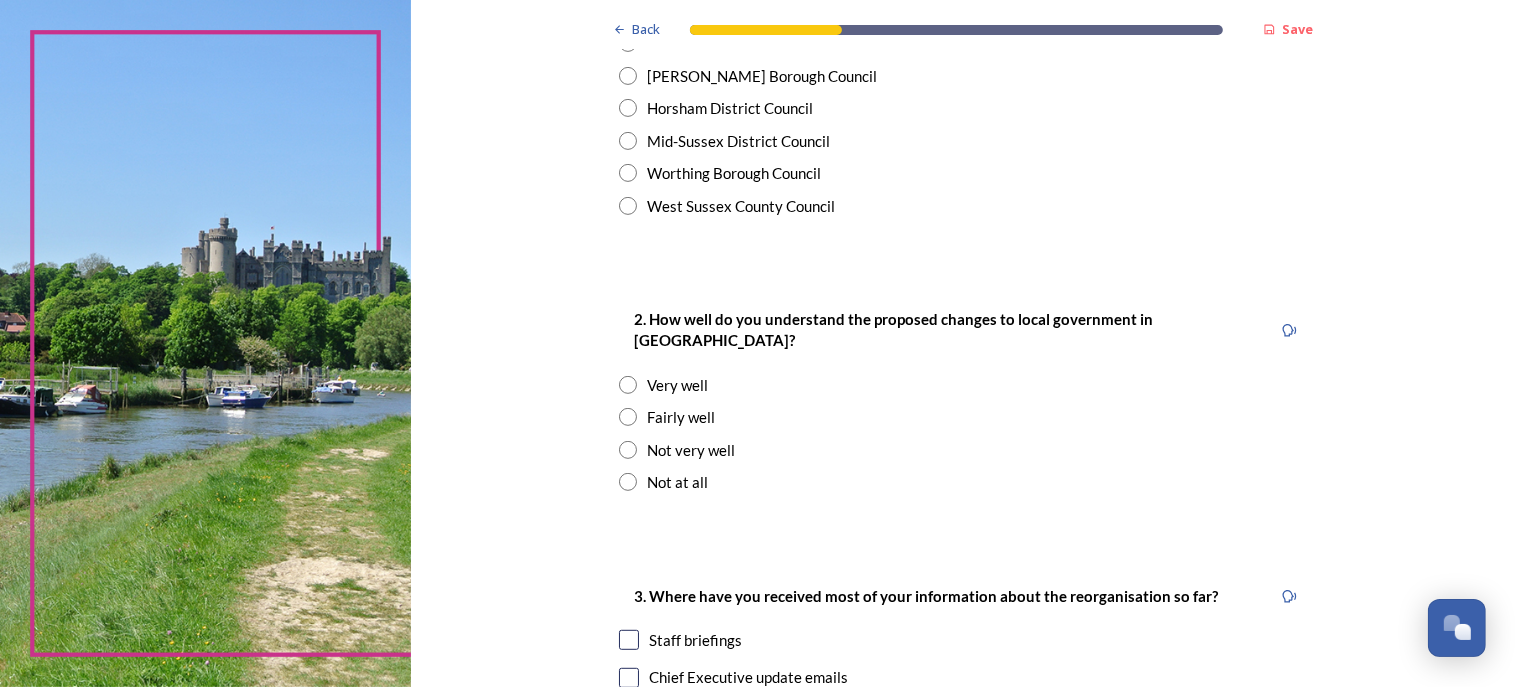 click at bounding box center (628, 417) 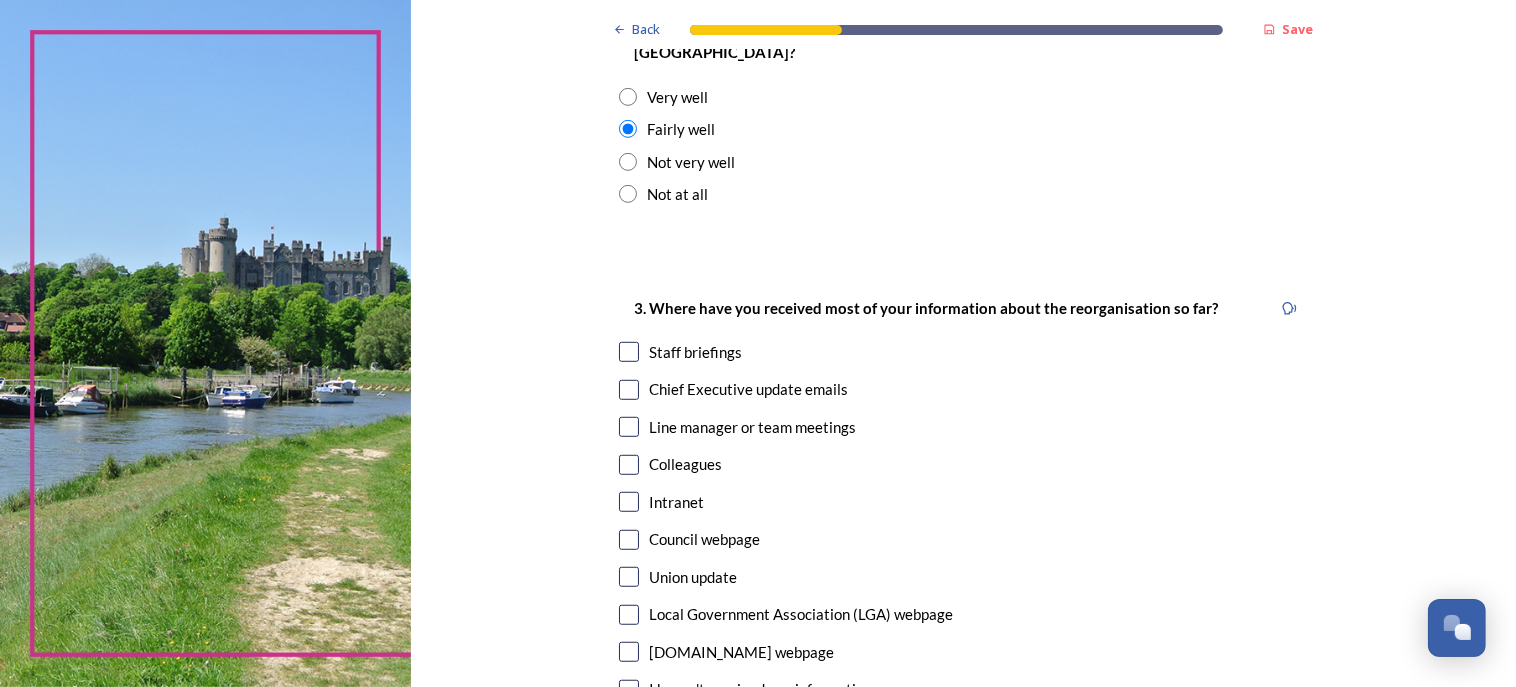scroll, scrollTop: 852, scrollLeft: 0, axis: vertical 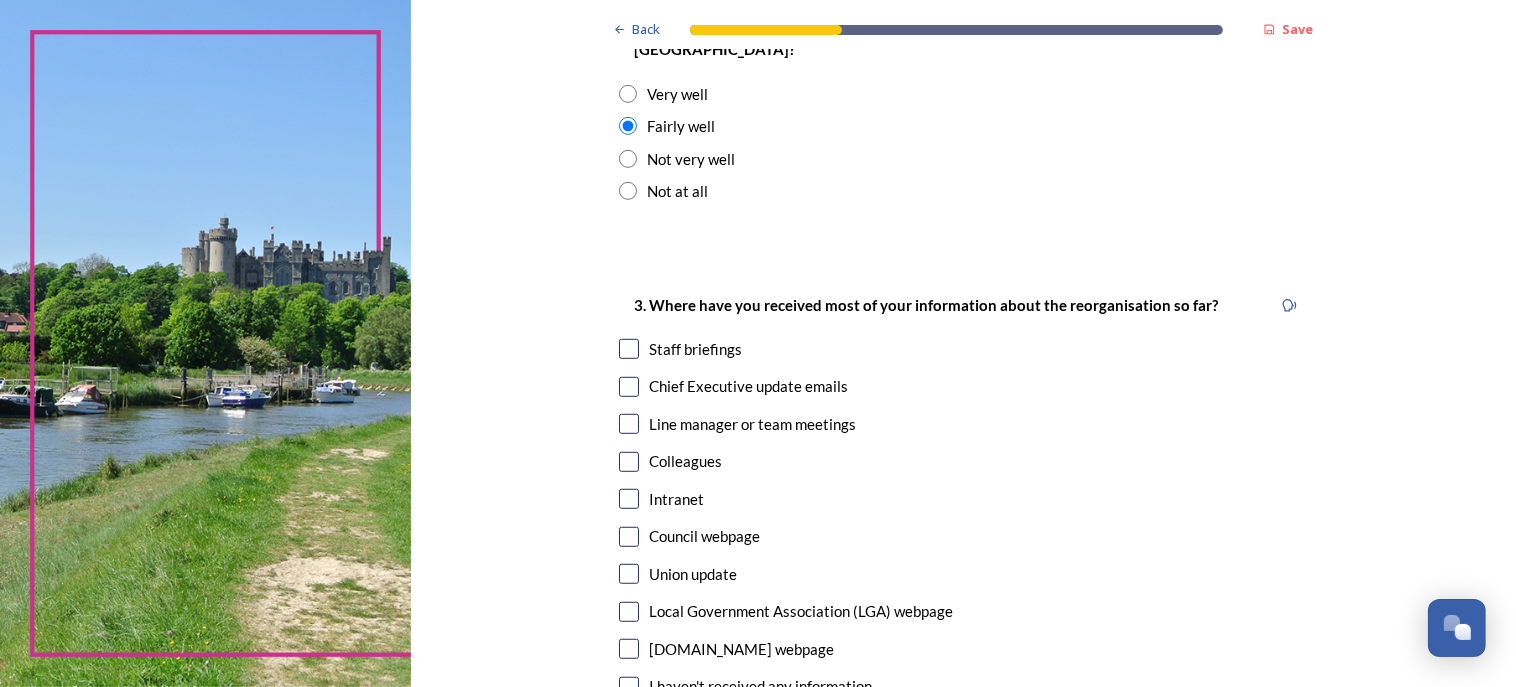 click at bounding box center (629, 349) 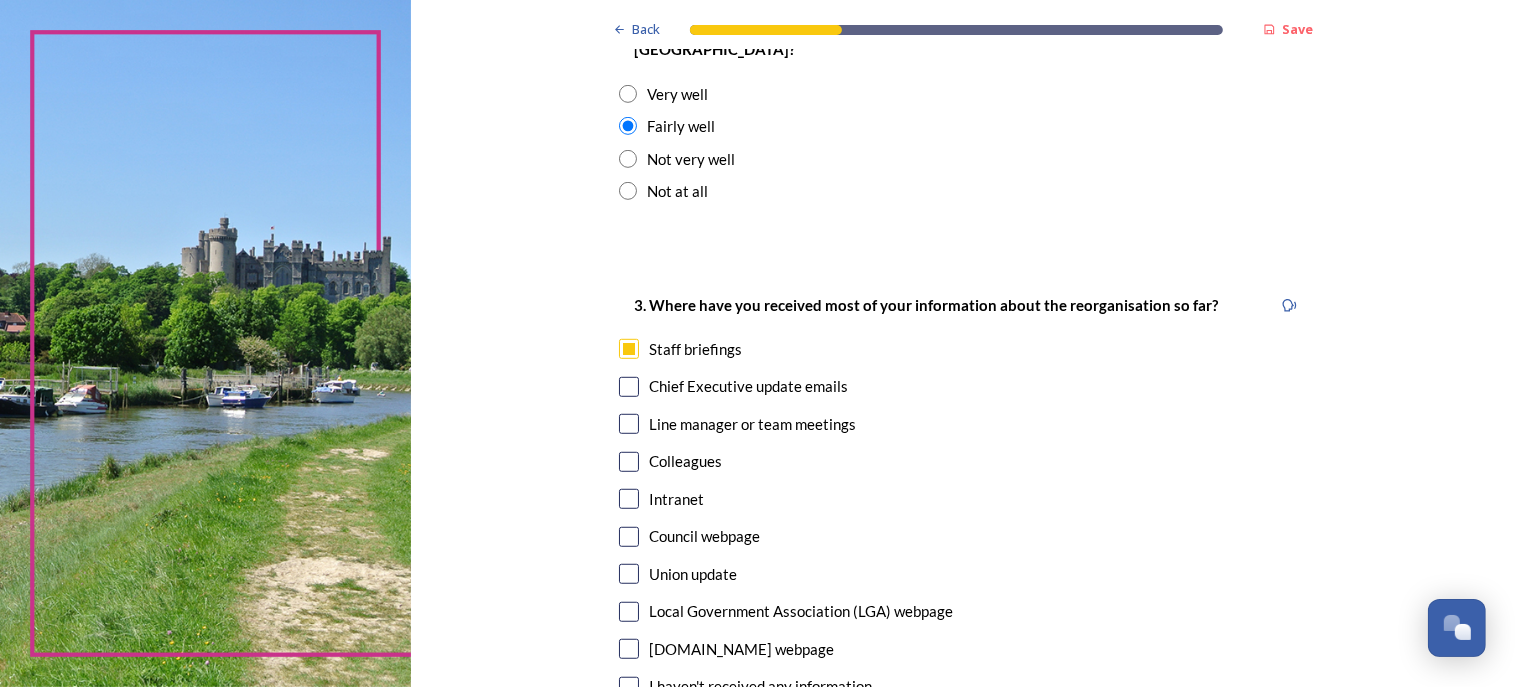 click at bounding box center [629, 387] 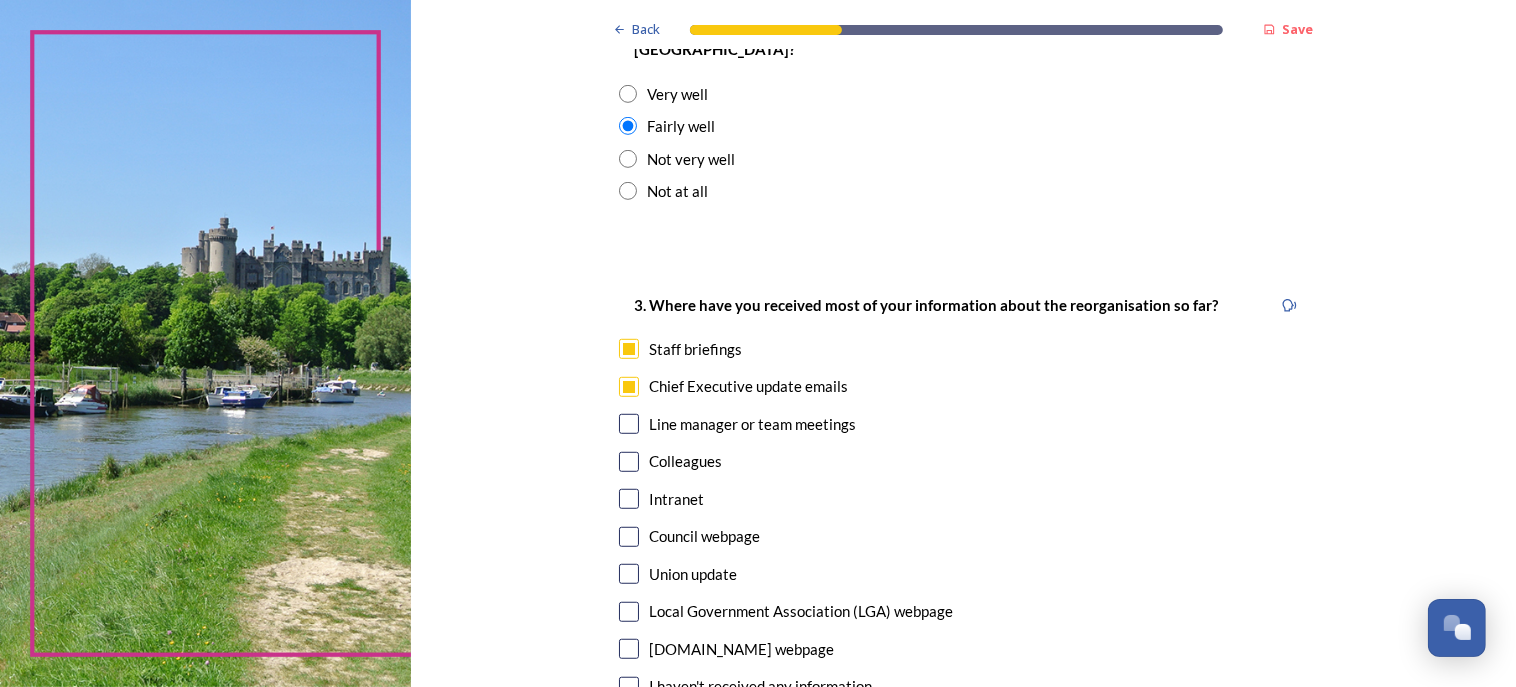 click at bounding box center (629, 424) 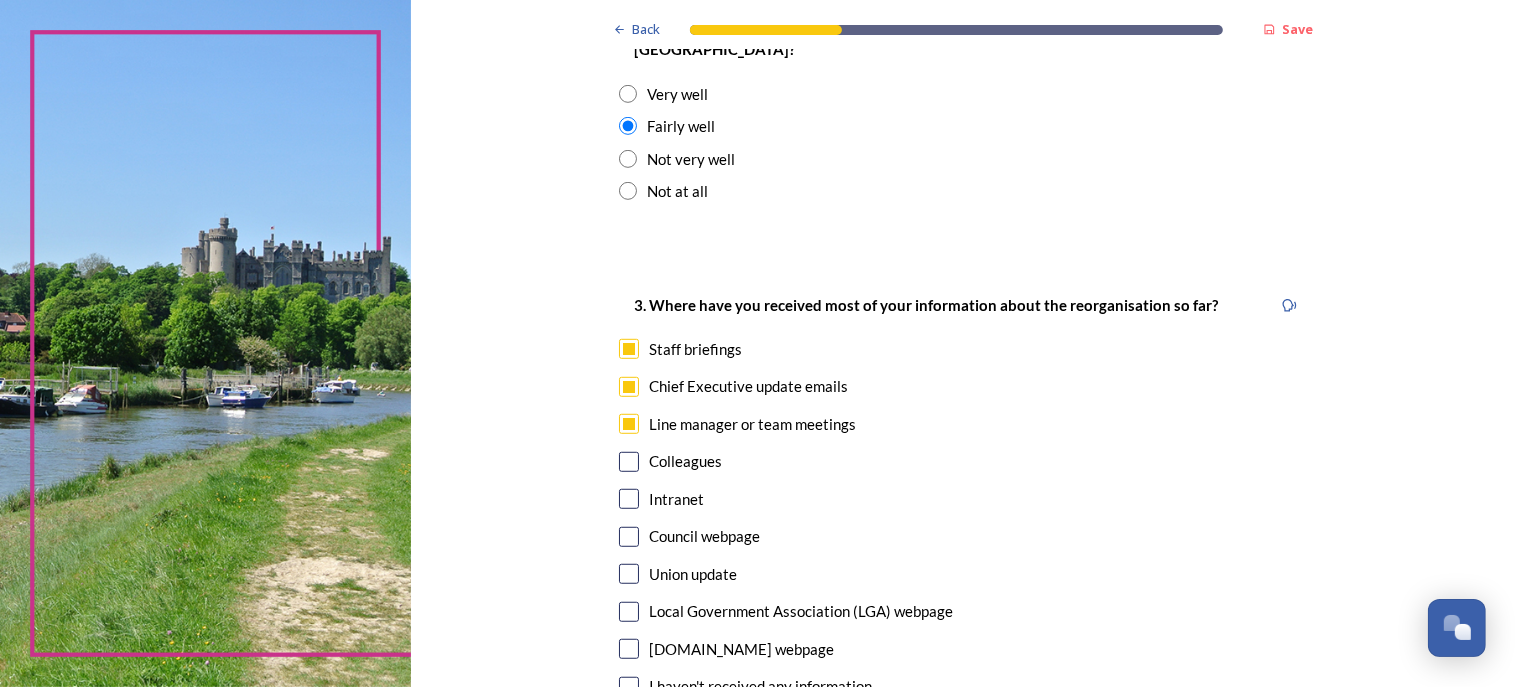 click at bounding box center (629, 537) 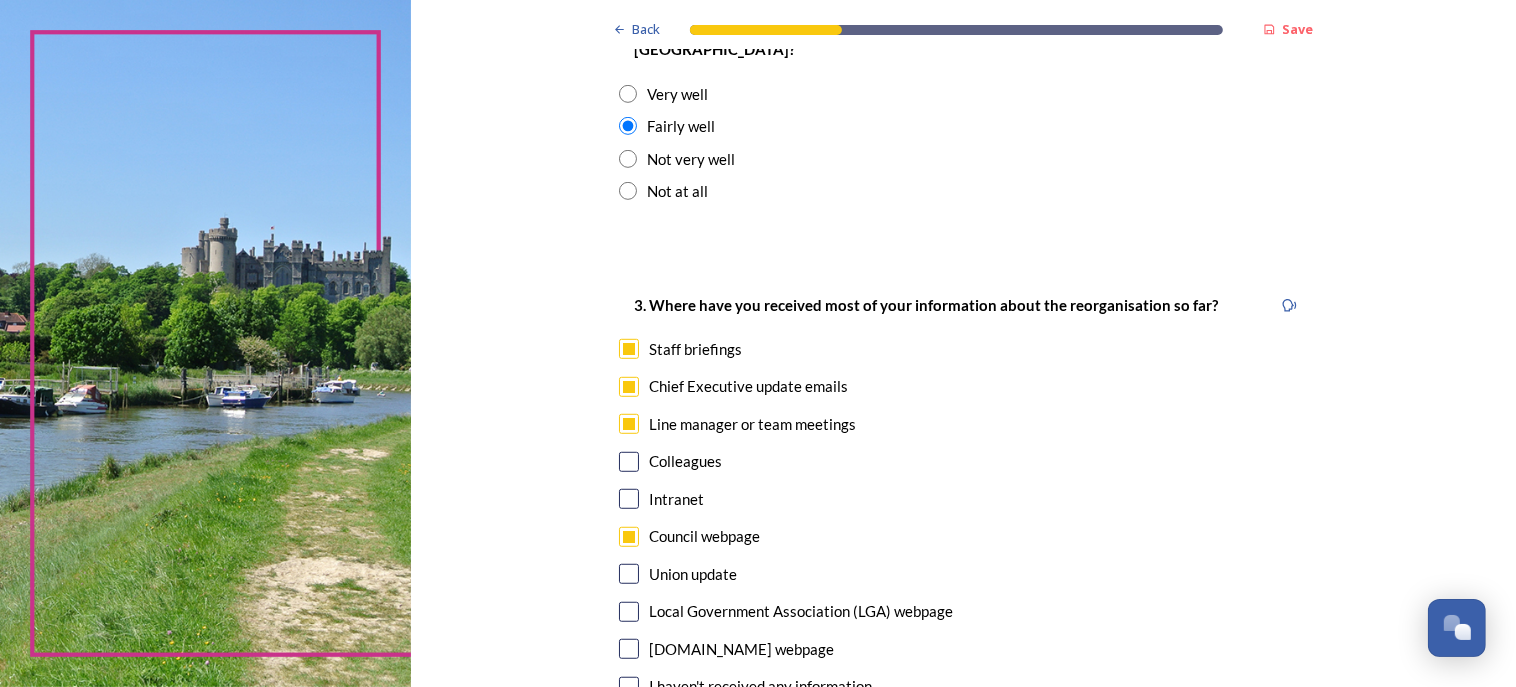 click at bounding box center (629, 612) 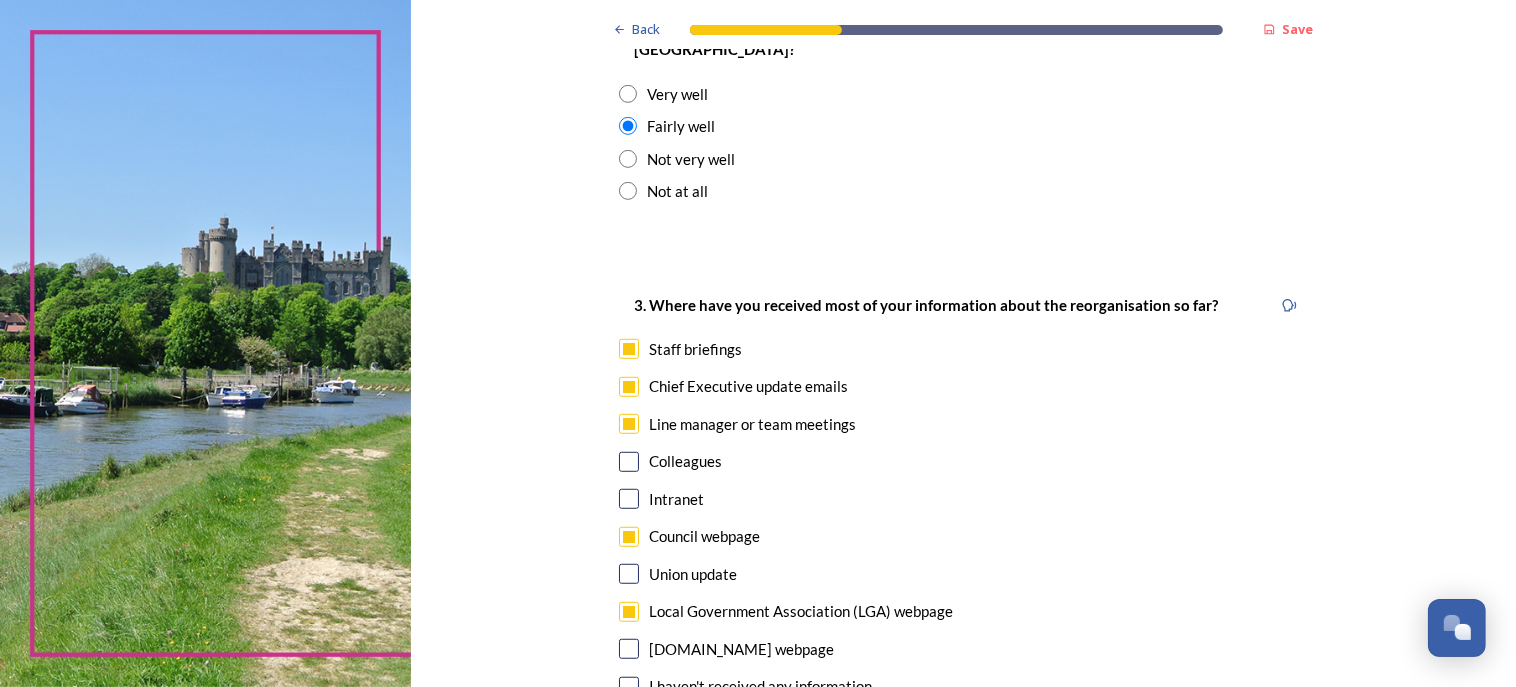 click on "[DOMAIN_NAME] webpage" at bounding box center (963, 649) 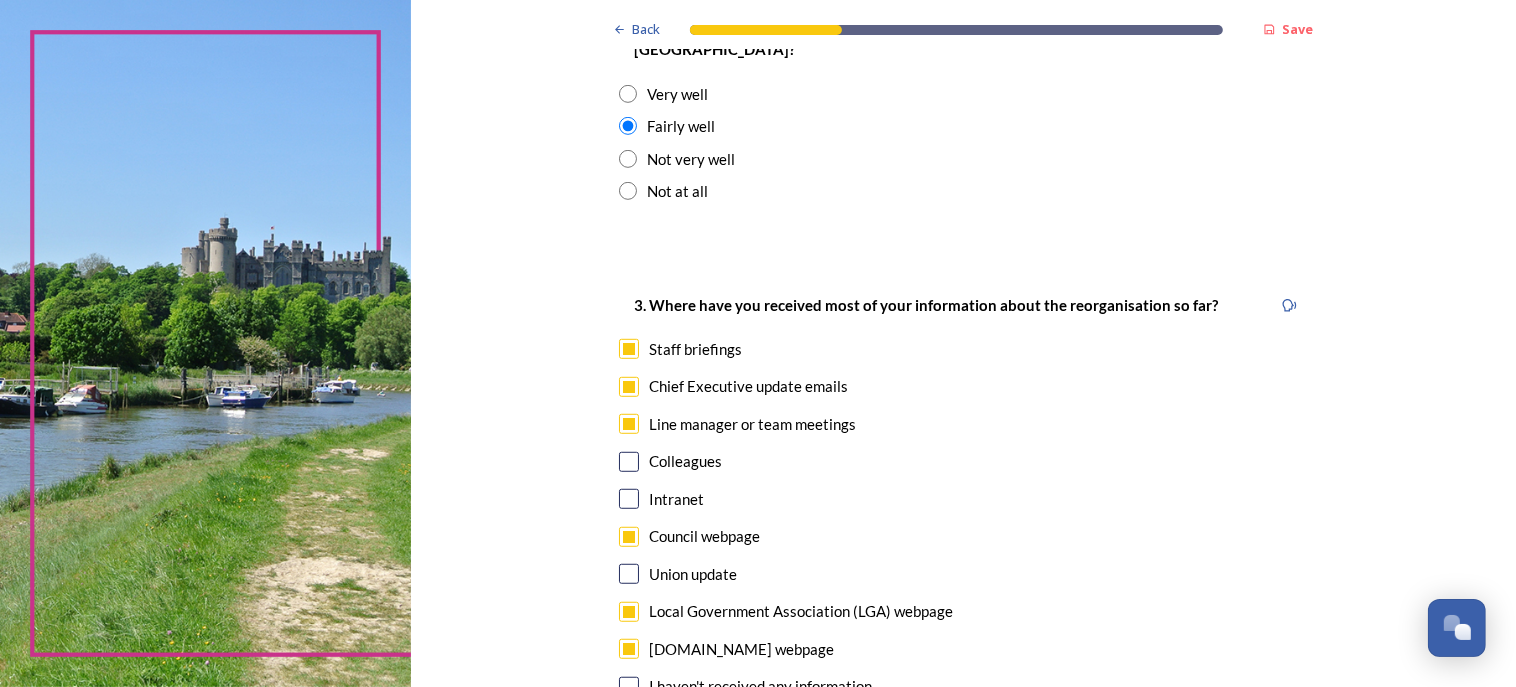 click at bounding box center [629, 462] 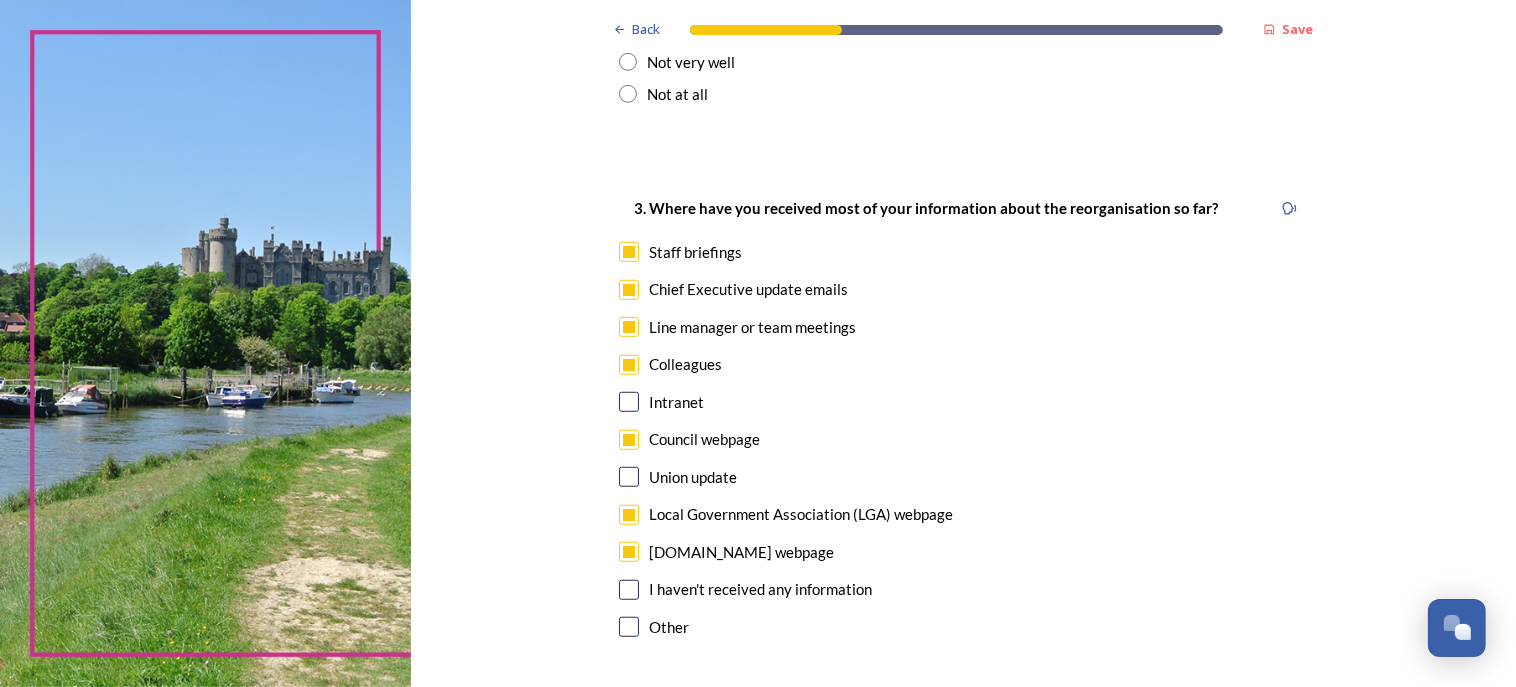 scroll, scrollTop: 1117, scrollLeft: 0, axis: vertical 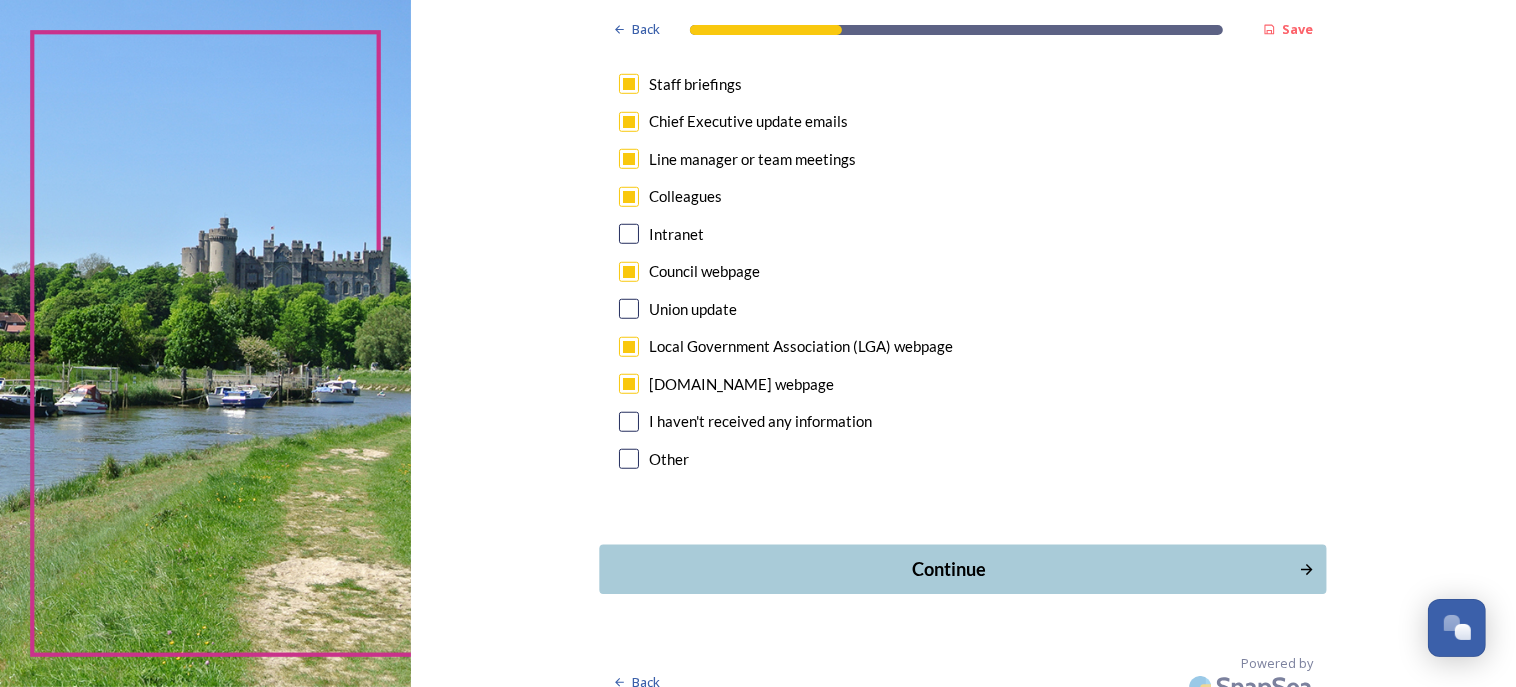 click on "Continue" at bounding box center [949, 569] 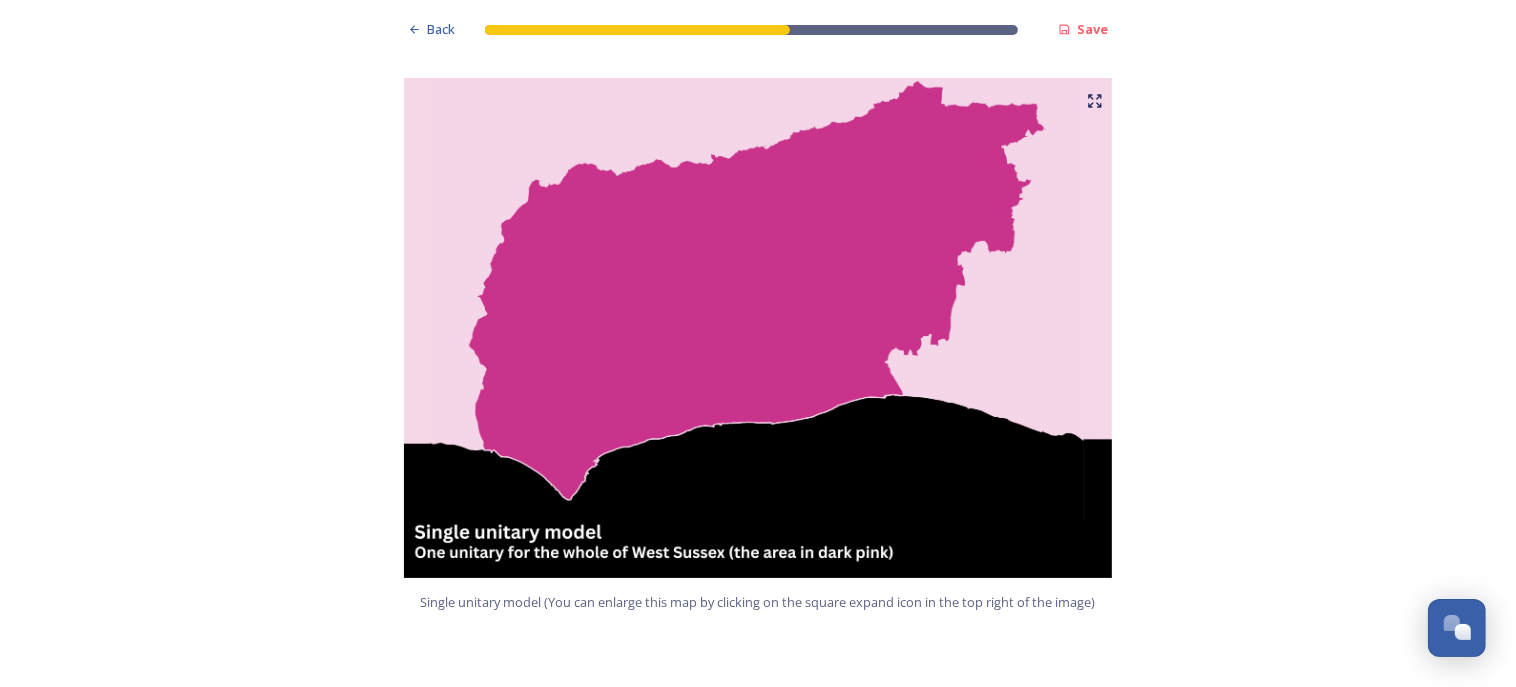 scroll, scrollTop: 0, scrollLeft: 0, axis: both 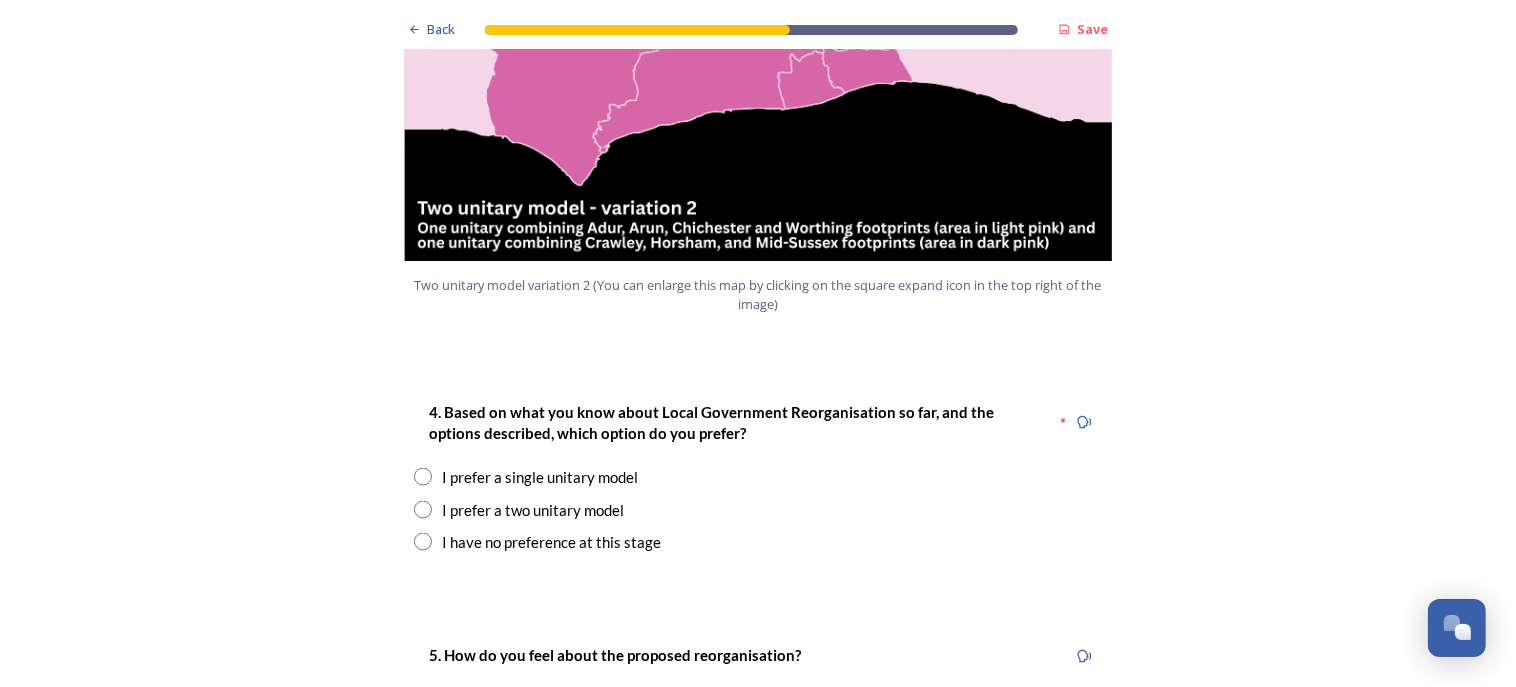 click on "I prefer a two unitary model" at bounding box center [533, 510] 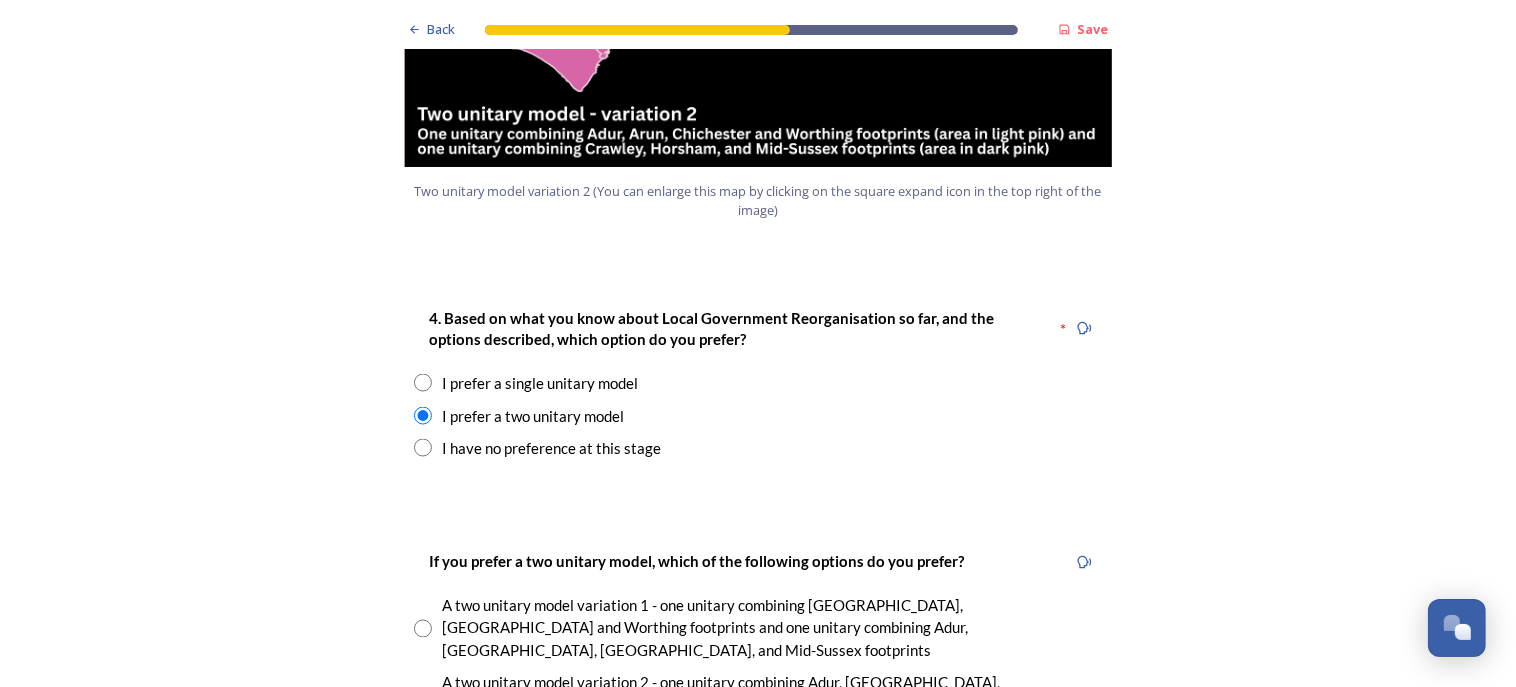 scroll, scrollTop: 2500, scrollLeft: 0, axis: vertical 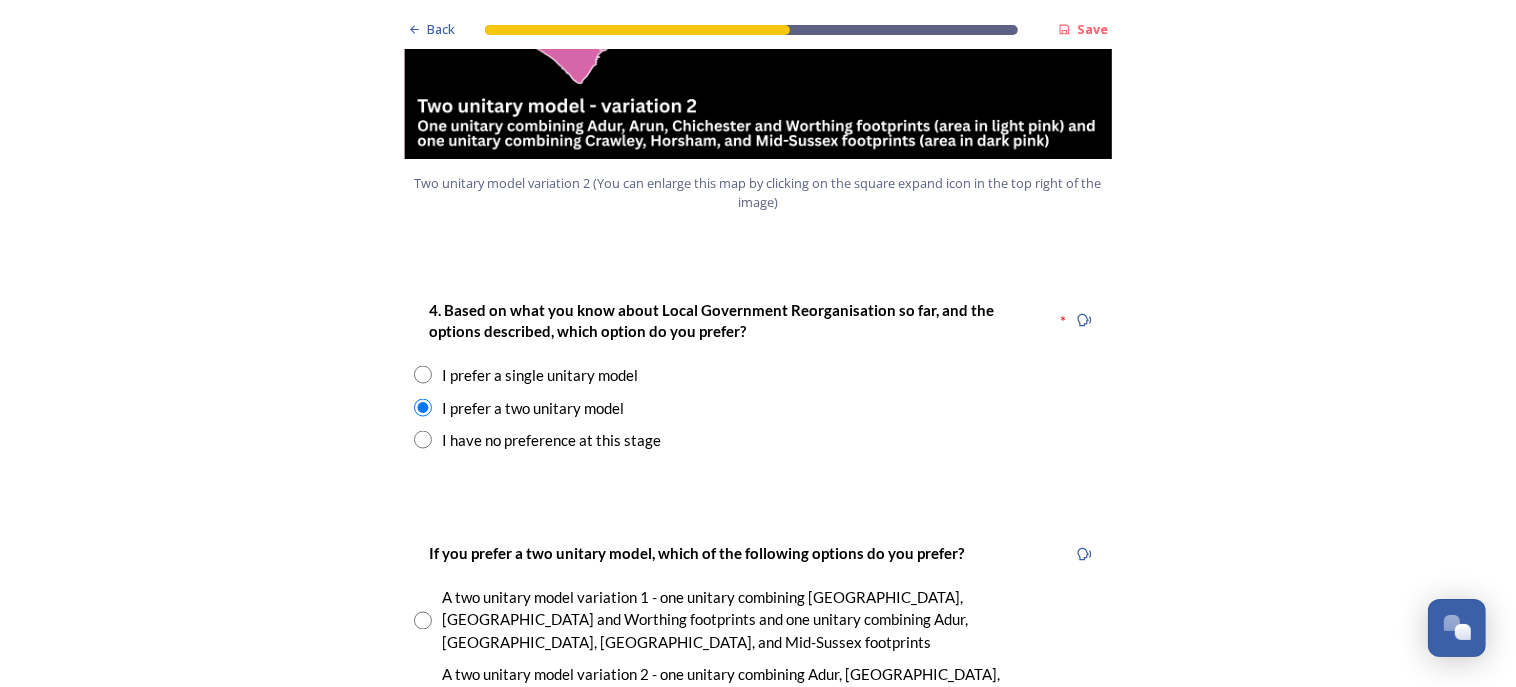 click on "Back Save Prioritising future services As explained on our  Shaping [GEOGRAPHIC_DATA] hub , Local Government Reorganisation for [GEOGRAPHIC_DATA] means that the county, district and borough councils will be replaced with one, or more than one, single-tier council (referred to as a unitary council) to deliver all your services.  Options currently being explored within [GEOGRAPHIC_DATA] are detailed on our  hub , but map visuals can be found below. A single county unitary , bringing the County Council and all seven District and Borough Councils services together to form a new unitary council for [GEOGRAPHIC_DATA]. Single unitary model (You can enlarge this map by clicking on the square expand icon in the top right of the image) Two unitary option, variation 1  -   one unitary combining Arun, [GEOGRAPHIC_DATA] and Worthing footprints and one unitary combining Adur, [GEOGRAPHIC_DATA], [GEOGRAPHIC_DATA], and Mid-Sussex footprints. Two unitary model variation 1 (You can enlarge this map by clicking on the square expand icon in the top right of the image) * 3000 3" at bounding box center [758, 909] 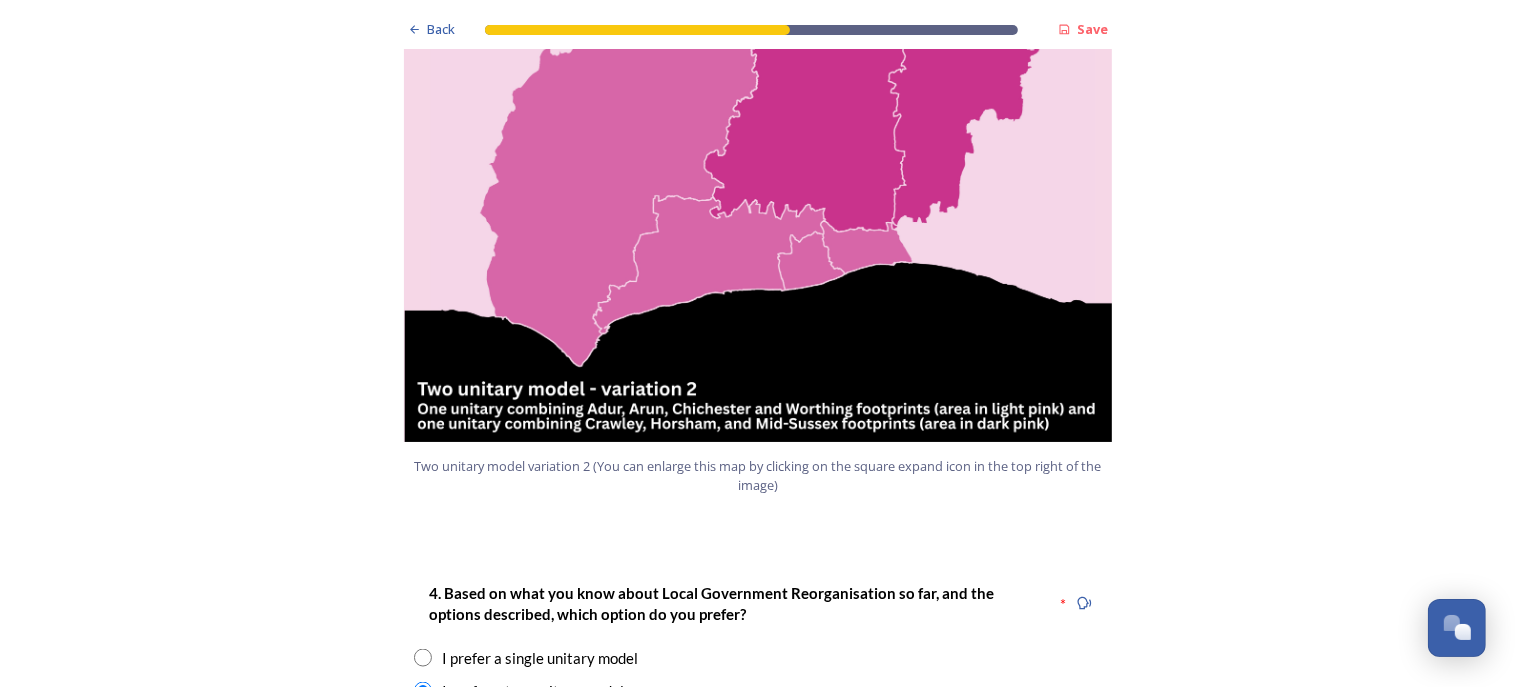 scroll, scrollTop: 2115, scrollLeft: 0, axis: vertical 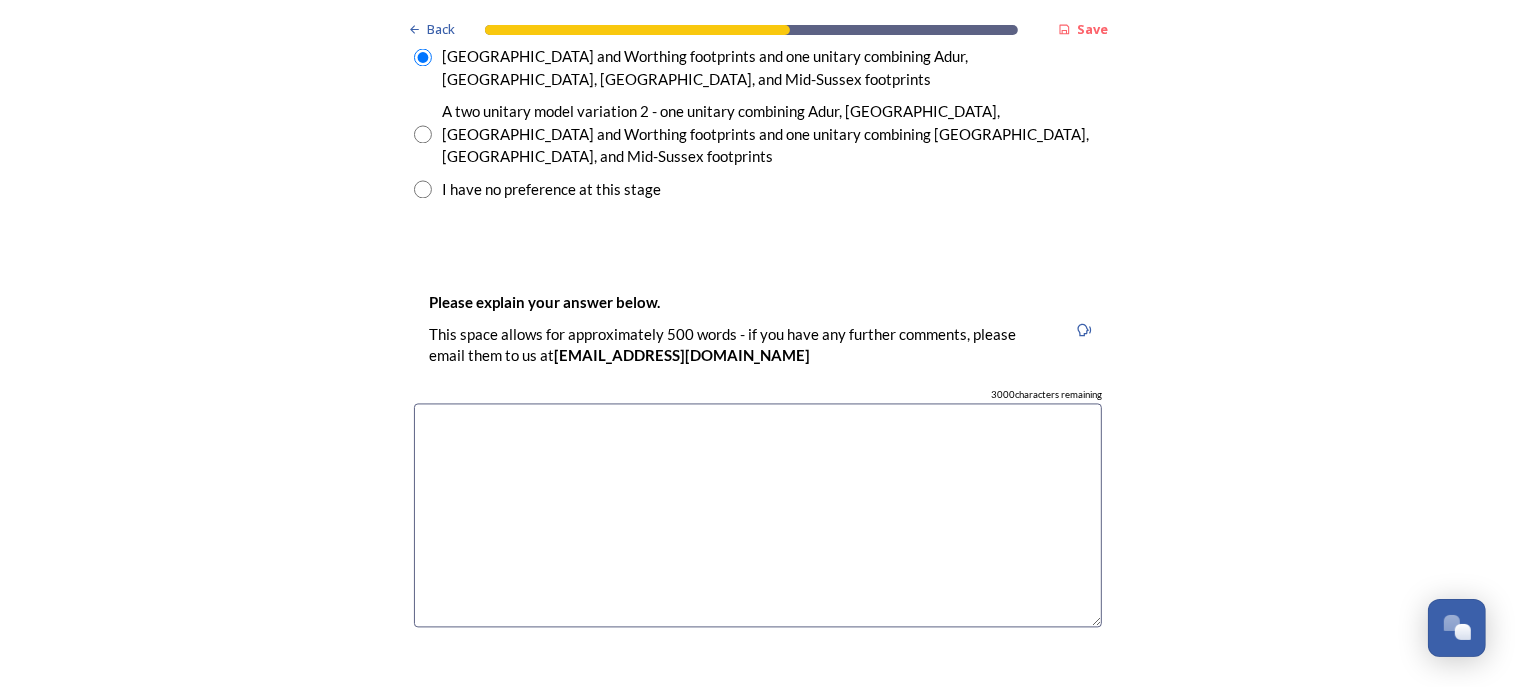 click at bounding box center [758, 515] 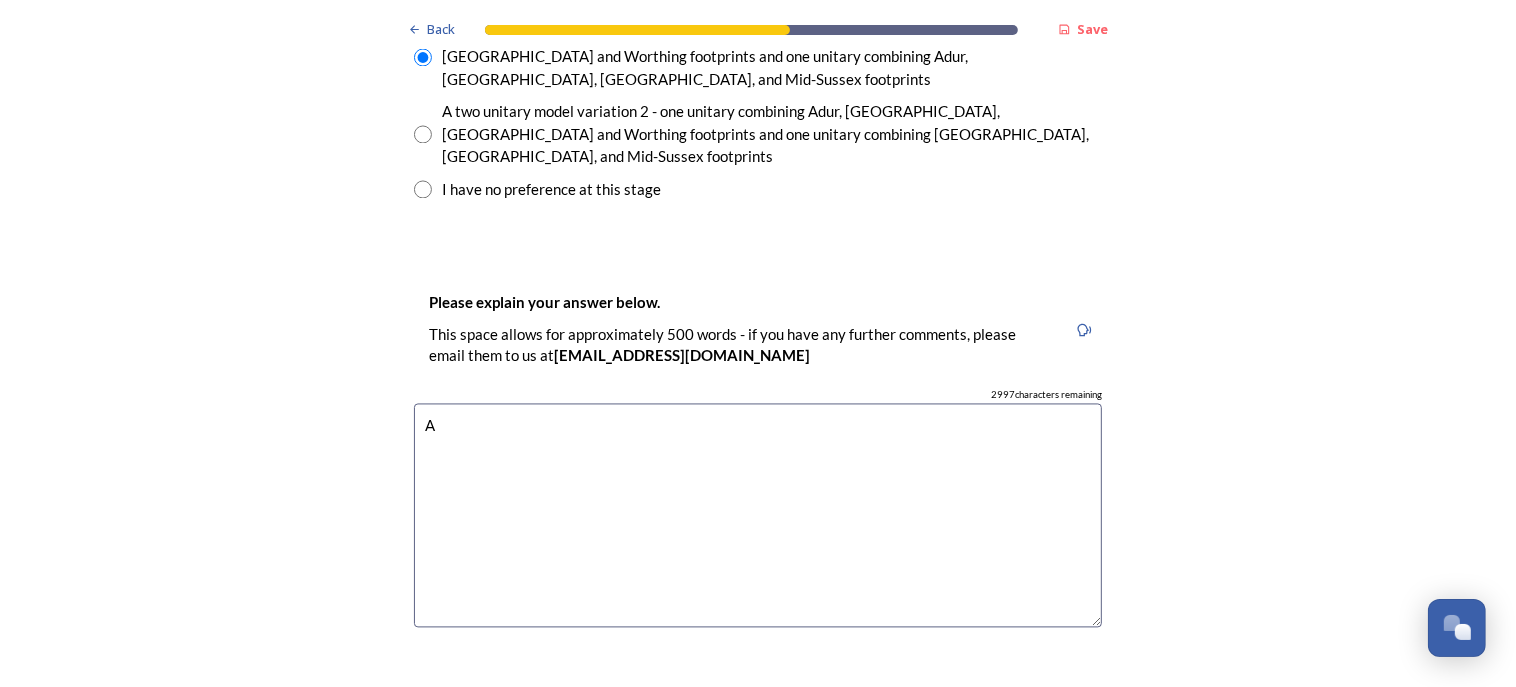type on "A" 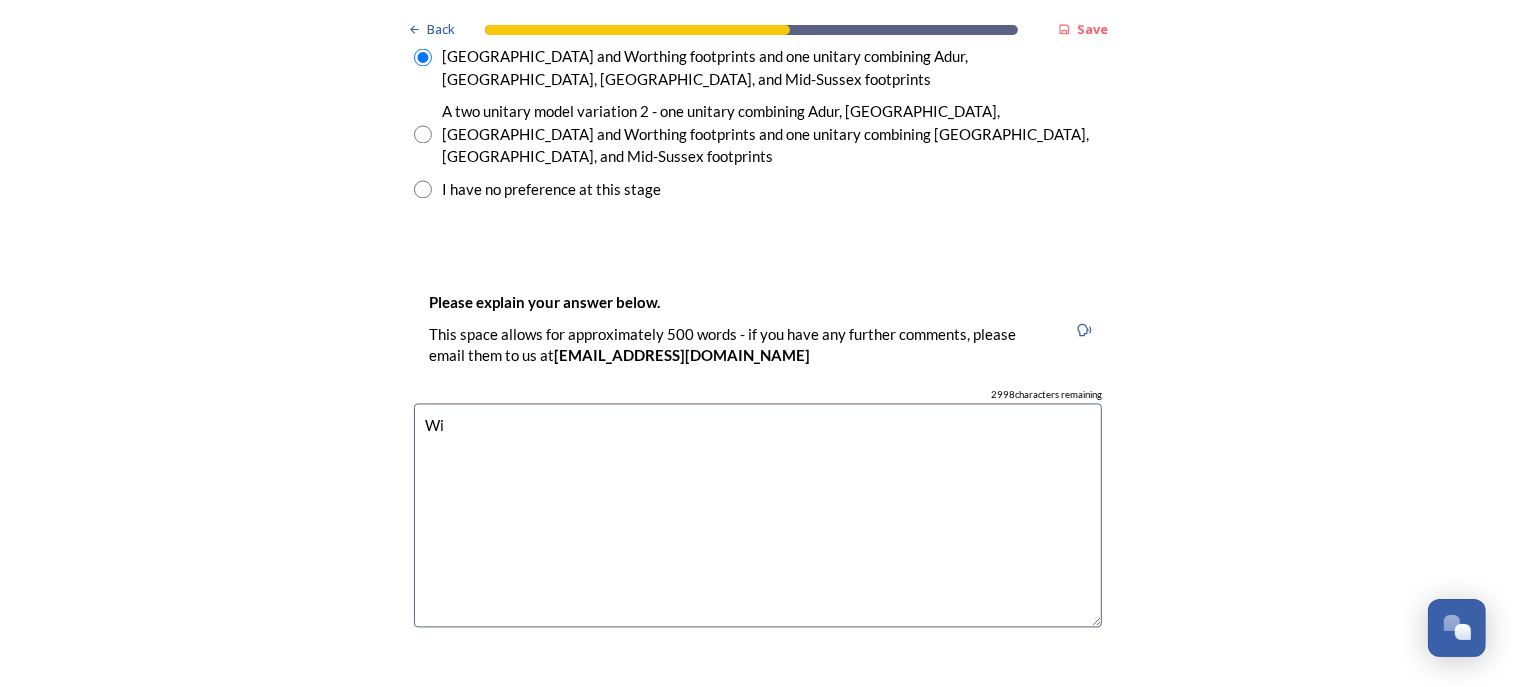 type on "W" 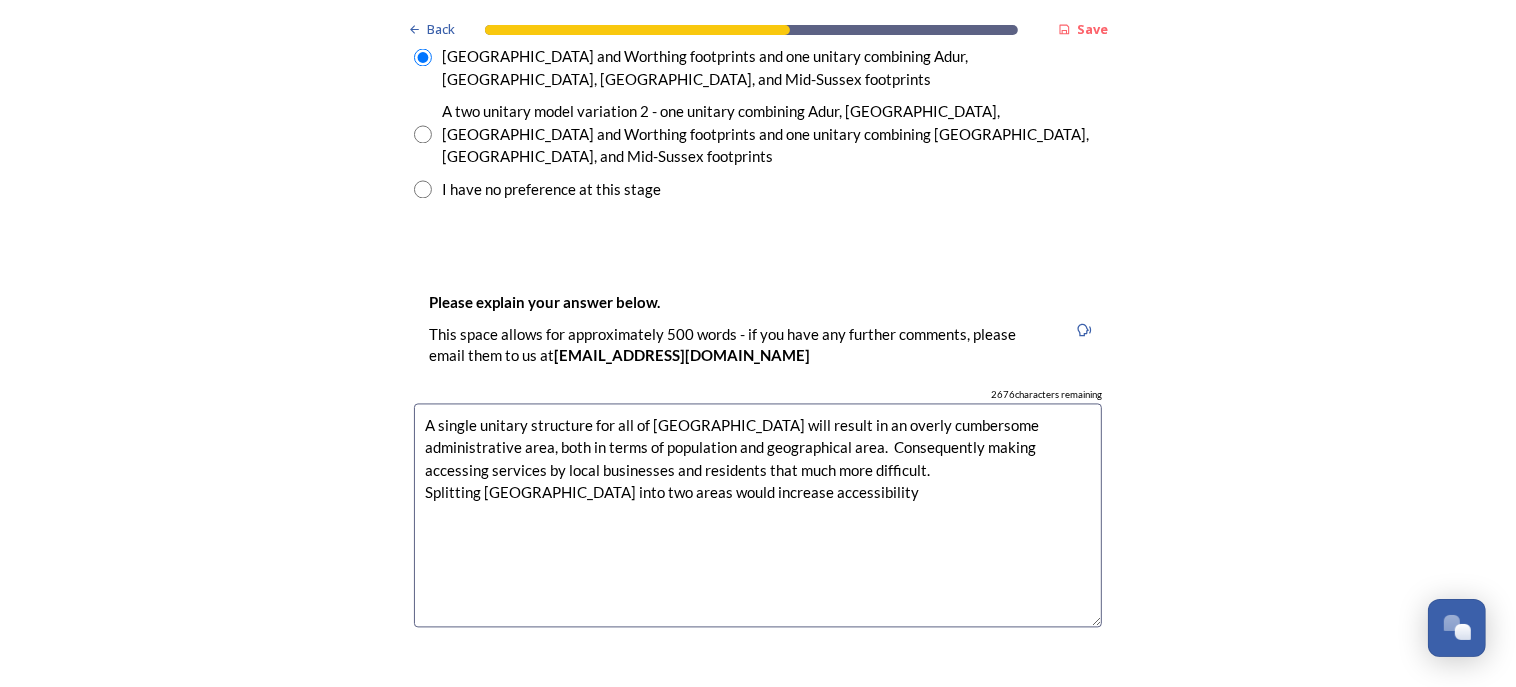 click on "A single unitary structure for all of [GEOGRAPHIC_DATA] will result in an overly cumbersome administrative area, both in terms of population and geographical area.  Consequently making accessing services by local businesses and residents that much more difficult.
Splitting [GEOGRAPHIC_DATA] into two areas would increase accessibility" at bounding box center (758, 515) 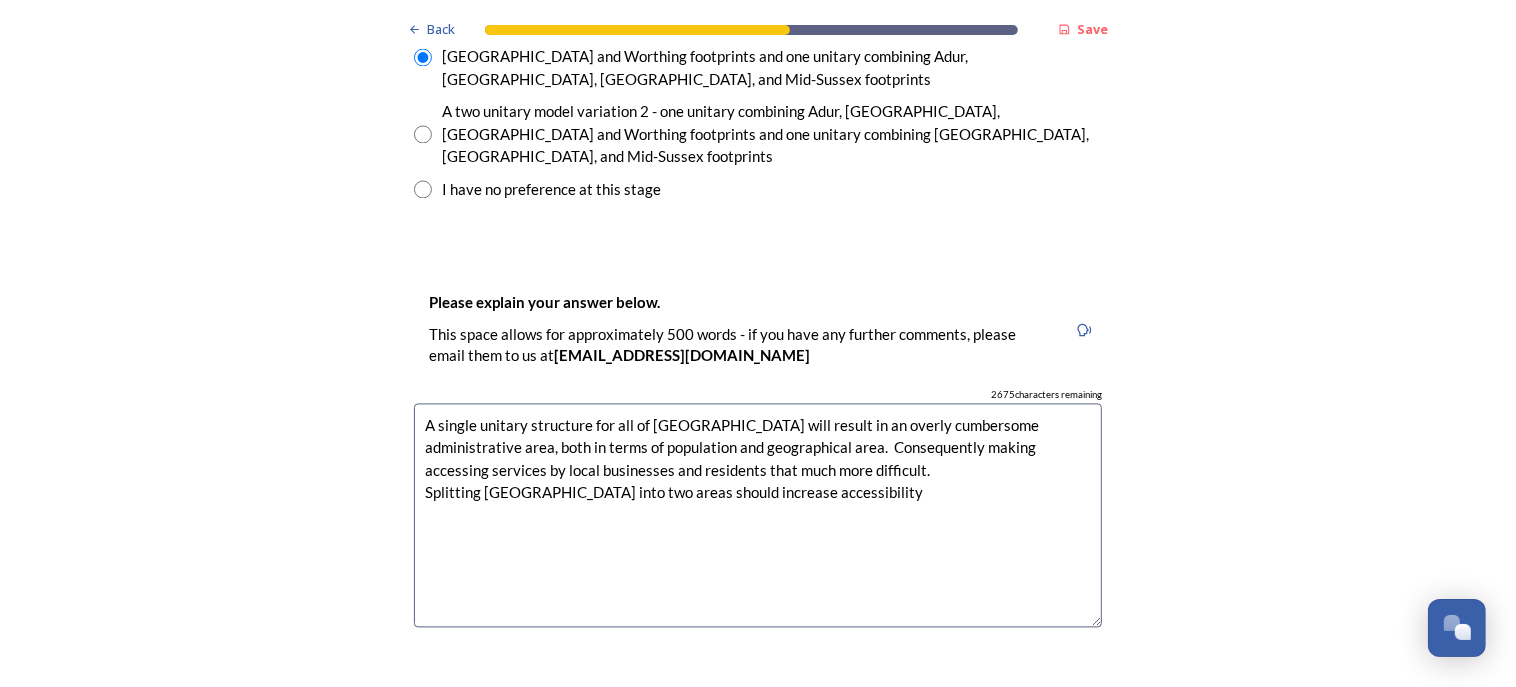 click on "A single unitary structure for all of [GEOGRAPHIC_DATA] will result in an overly cumbersome administrative area, both in terms of population and geographical area.  Consequently making accessing services by local businesses and residents that much more difficult.
Splitting [GEOGRAPHIC_DATA] into two areas should increase accessibility" at bounding box center (758, 515) 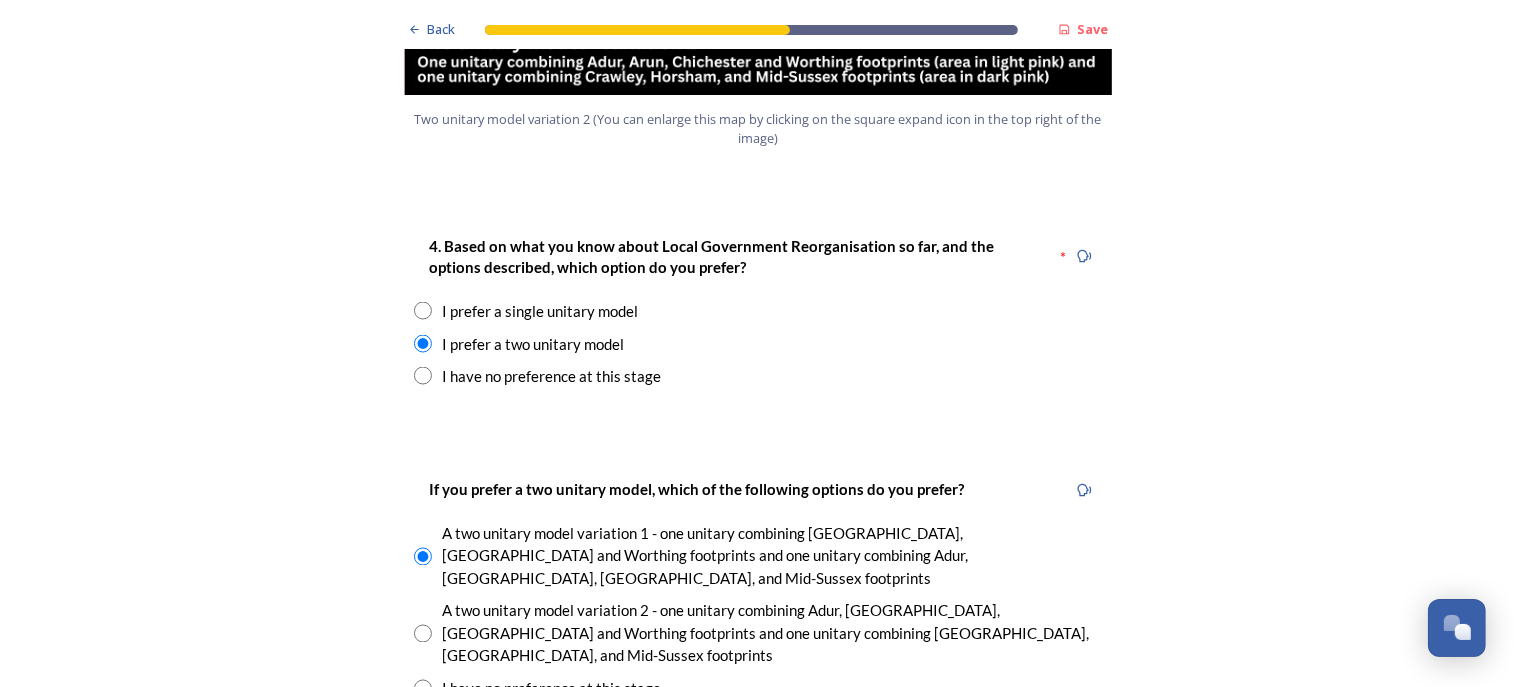 scroll, scrollTop: 3064, scrollLeft: 0, axis: vertical 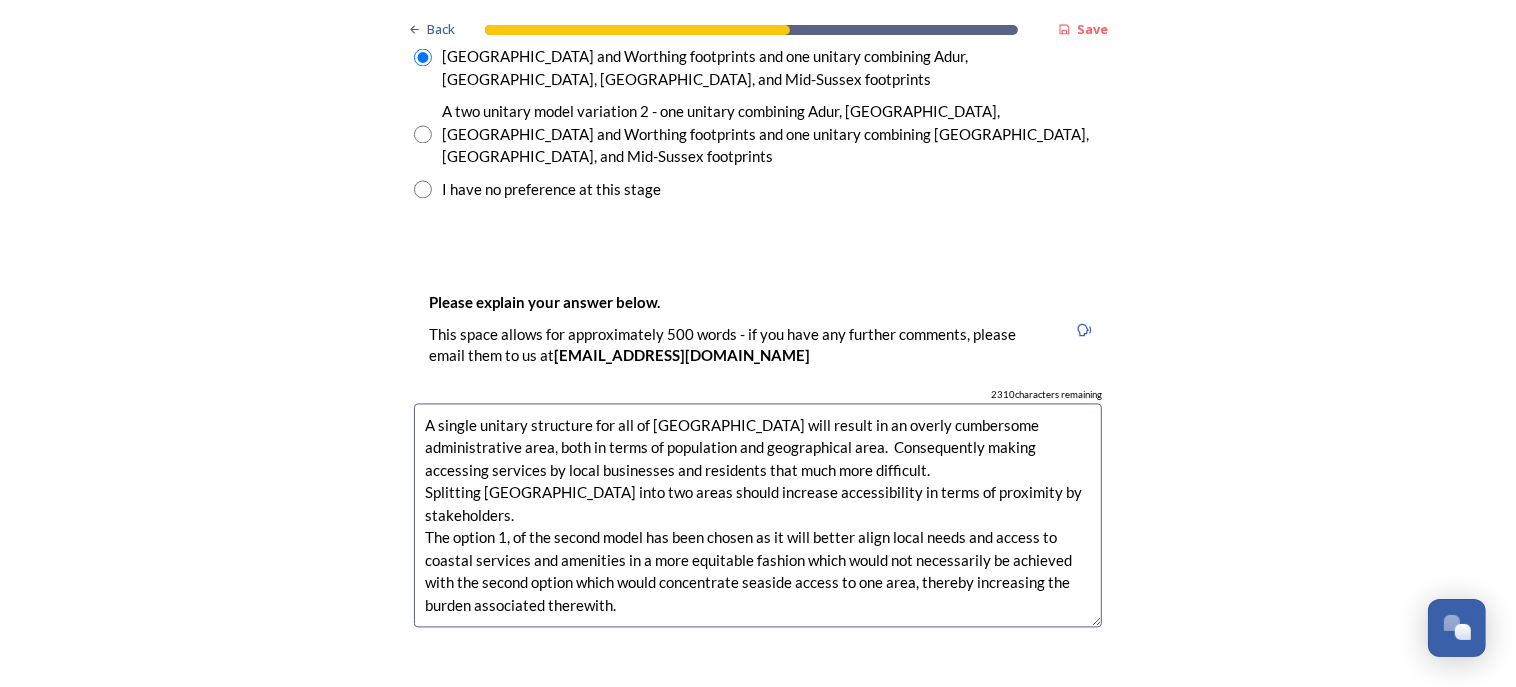 click on "A single unitary structure for all of [GEOGRAPHIC_DATA] will result in an overly cumbersome administrative area, both in terms of population and geographical area.  Consequently making accessing services by local businesses and residents that much more difficult.
Splitting [GEOGRAPHIC_DATA] into two areas should increase accessibility in terms of proximity by stakeholders.
The option 1, of the second model has been chosen as it will better align local needs and access to coastal services and amenities in a more equitable fashion which would not necessarily be achieved with the second option which would concentrate seaside access to one area, thereby increasing the burden associated therewith." at bounding box center (758, 515) 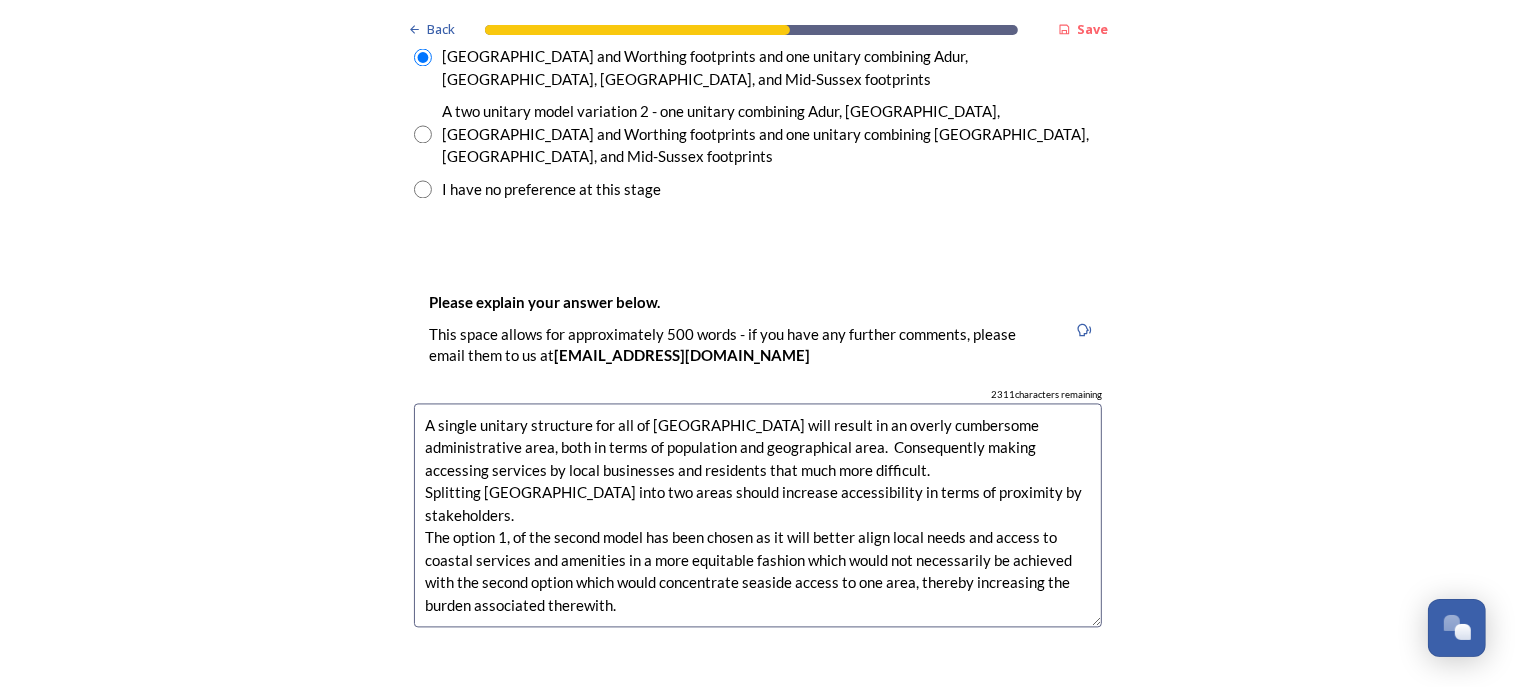 scroll, scrollTop: 0, scrollLeft: 0, axis: both 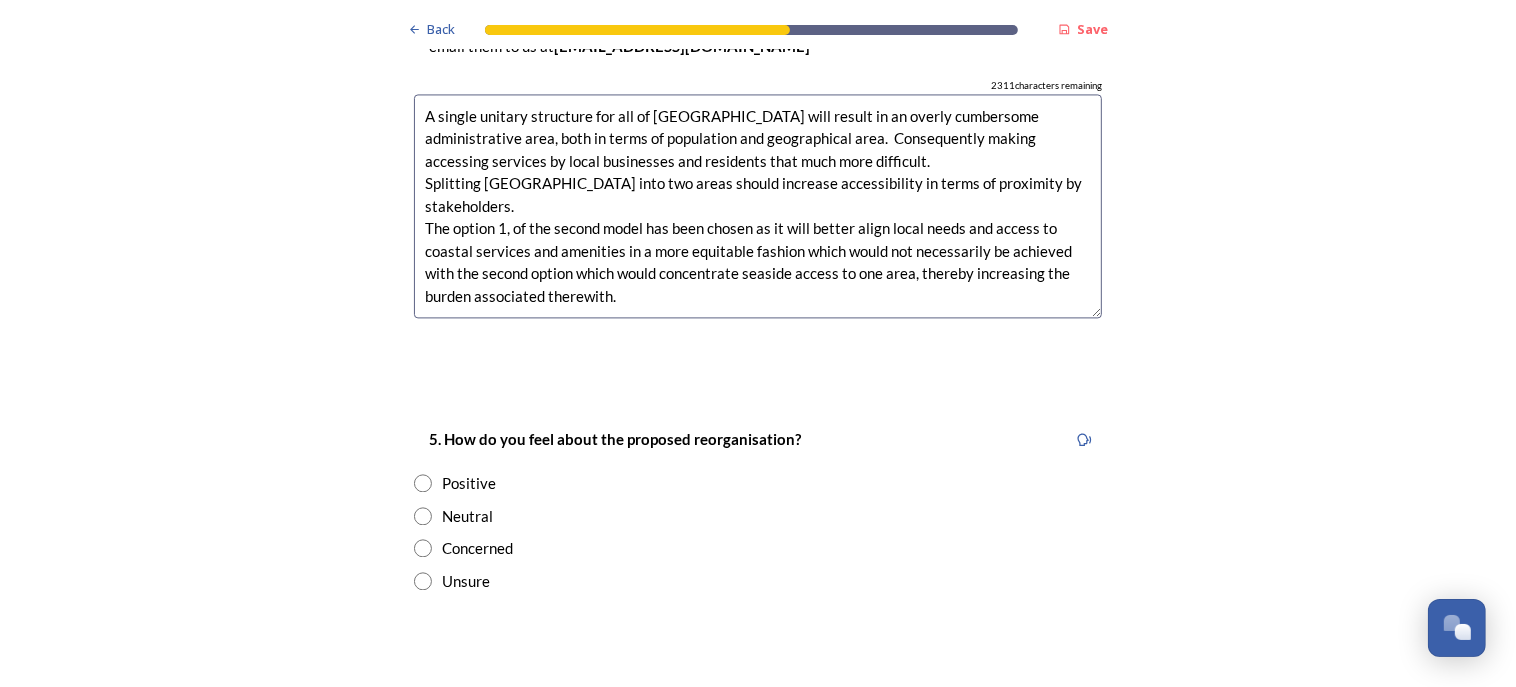 type on "A single unitary structure for all of [GEOGRAPHIC_DATA] will result in an overly cumbersome administrative area, both in terms of population and geographical area.  Consequently making accessing services by local businesses and residents that much more difficult.
Splitting [GEOGRAPHIC_DATA] into two areas should increase accessibility in terms of proximity by stakeholders.
The option 1, of the second model has been chosen as it will better align local needs and access to coastal services and amenities in a more equitable fashion which would not necessarily be achieved with the second option which would concentrate seaside access to one area, thereby increasing the burden associated therewith." 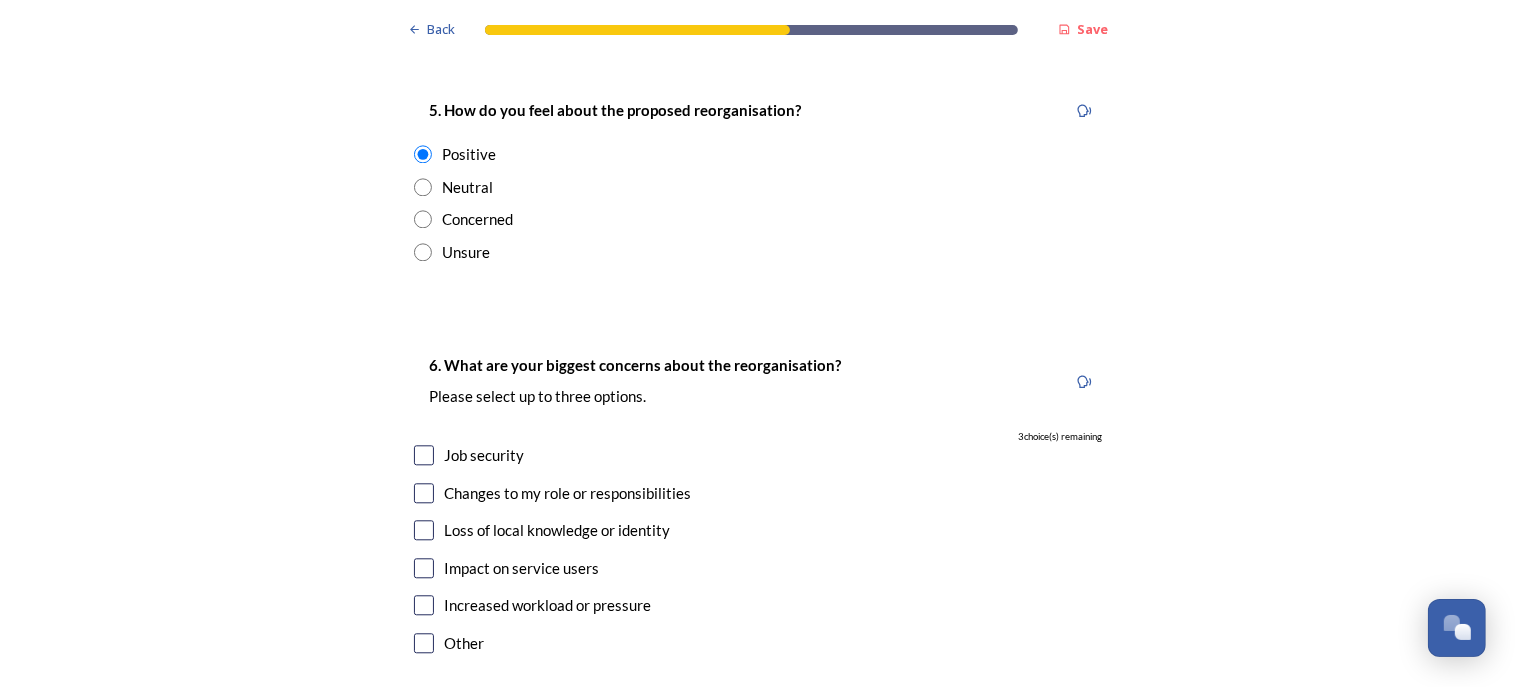 scroll, scrollTop: 3710, scrollLeft: 0, axis: vertical 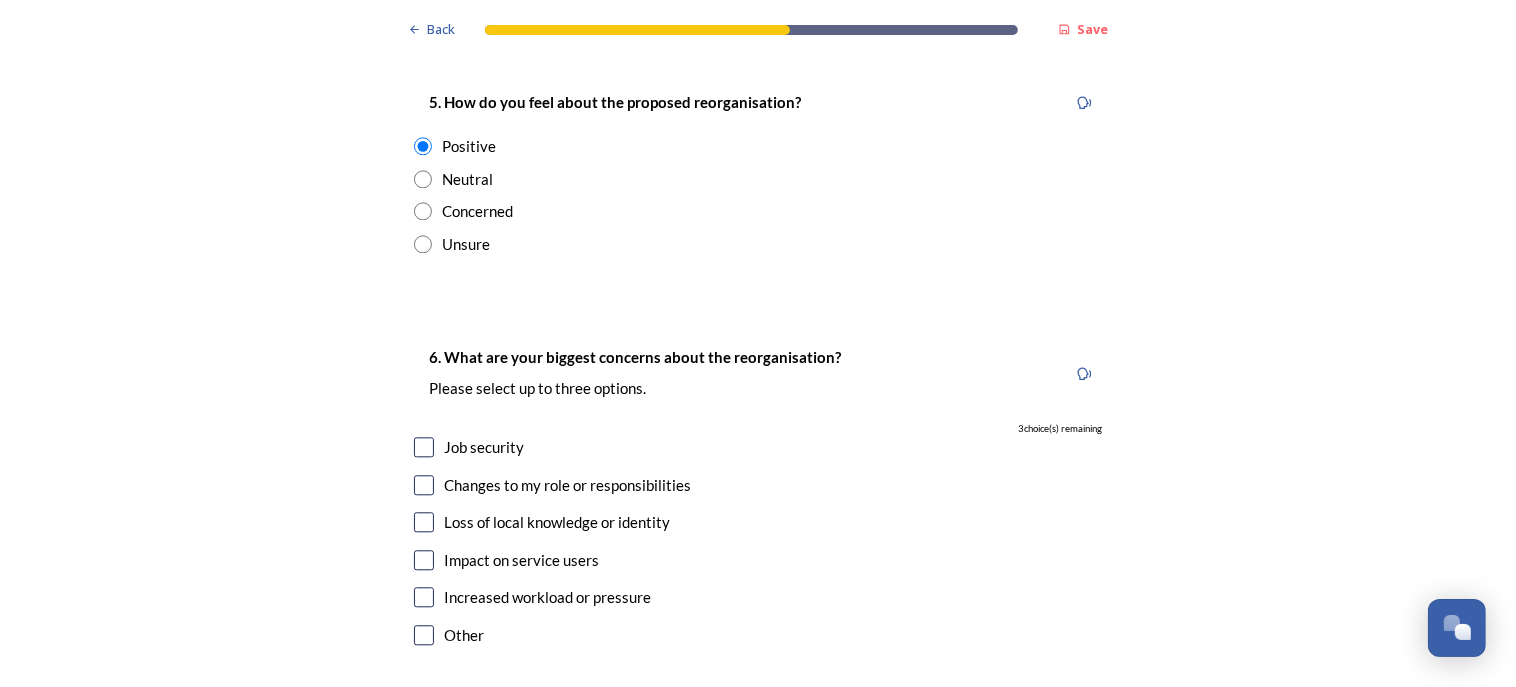 click at bounding box center [424, 447] 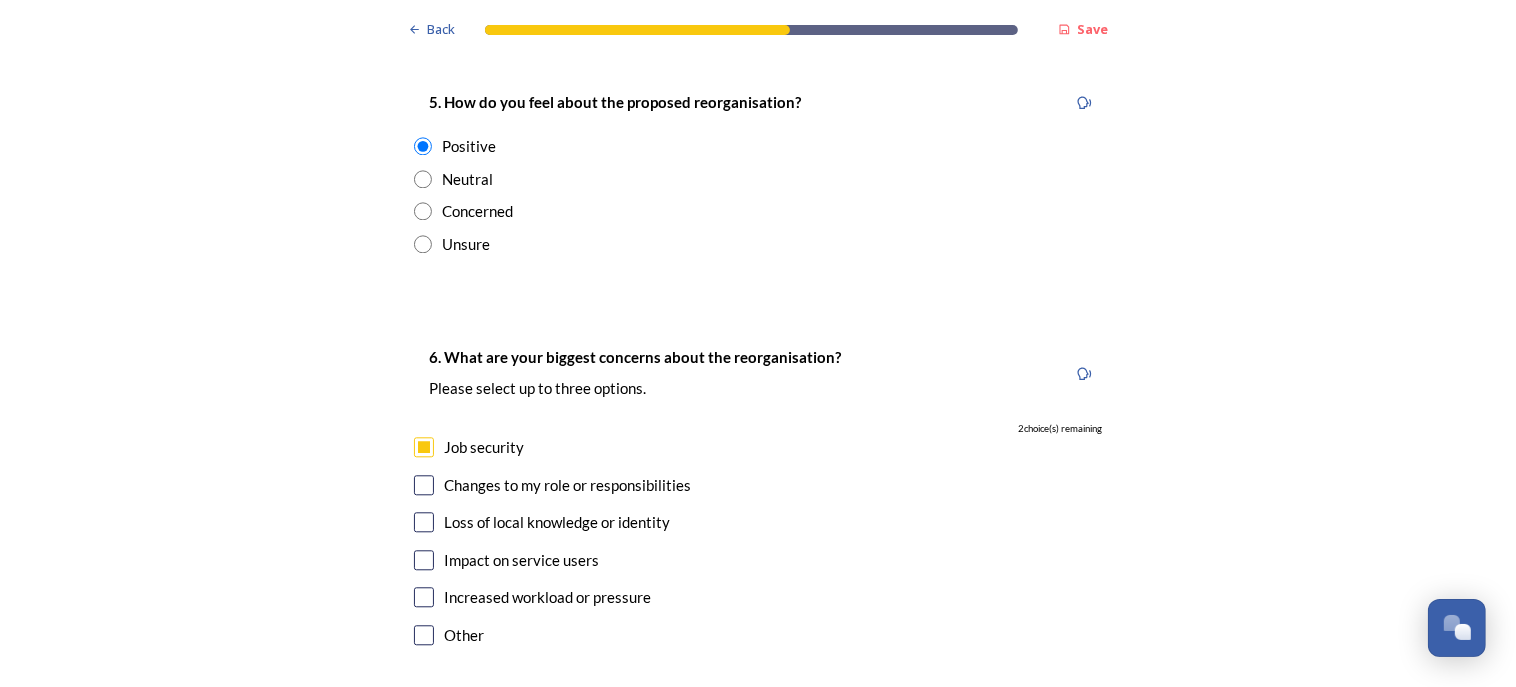 click at bounding box center [424, 485] 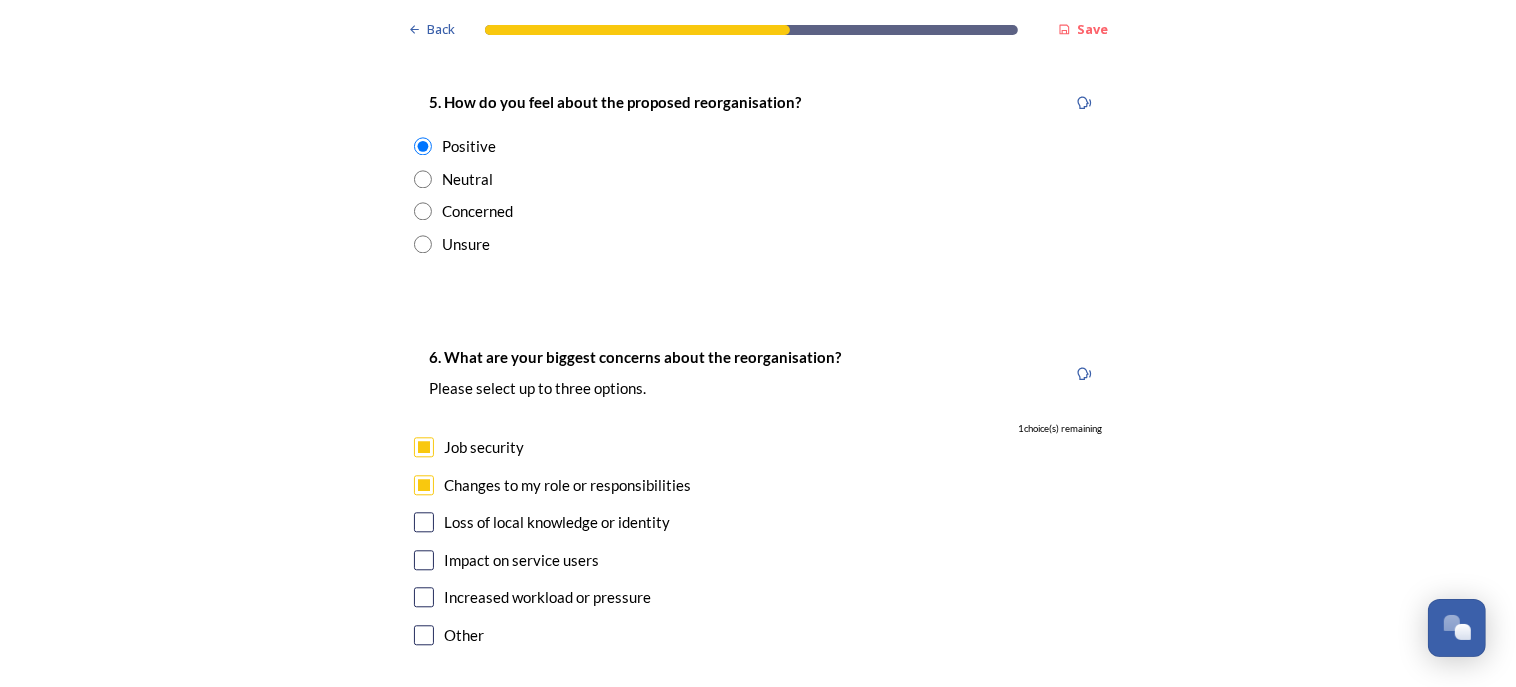 click at bounding box center (424, 560) 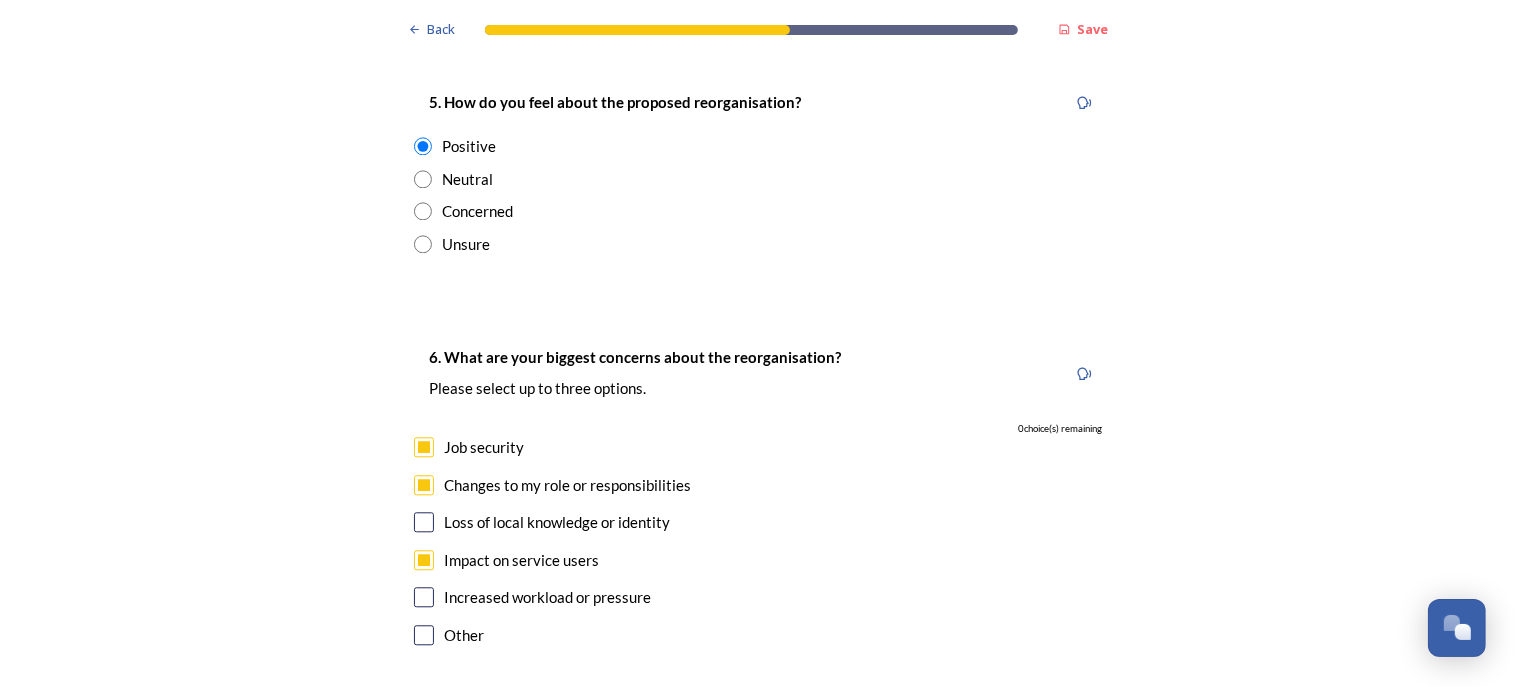 click at bounding box center [424, 597] 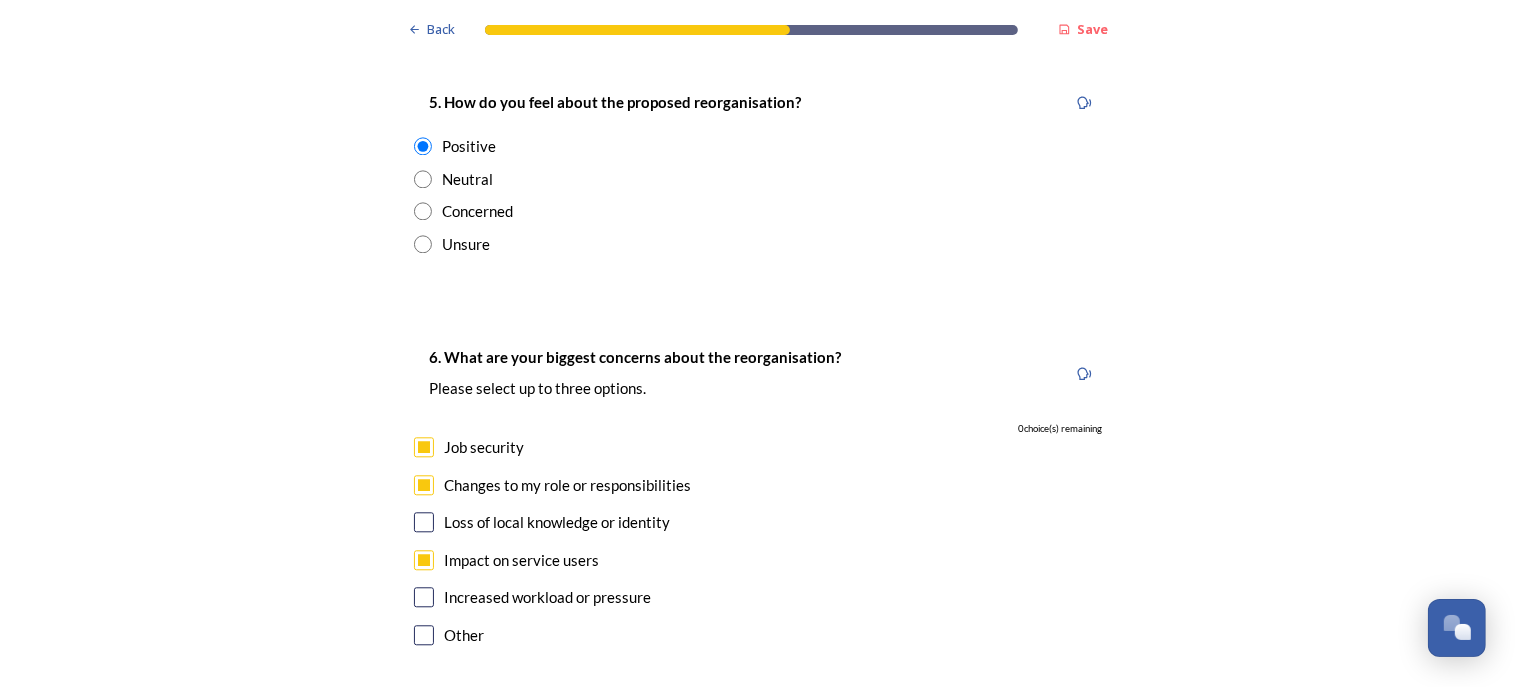 click on "Job security" at bounding box center (758, 447) 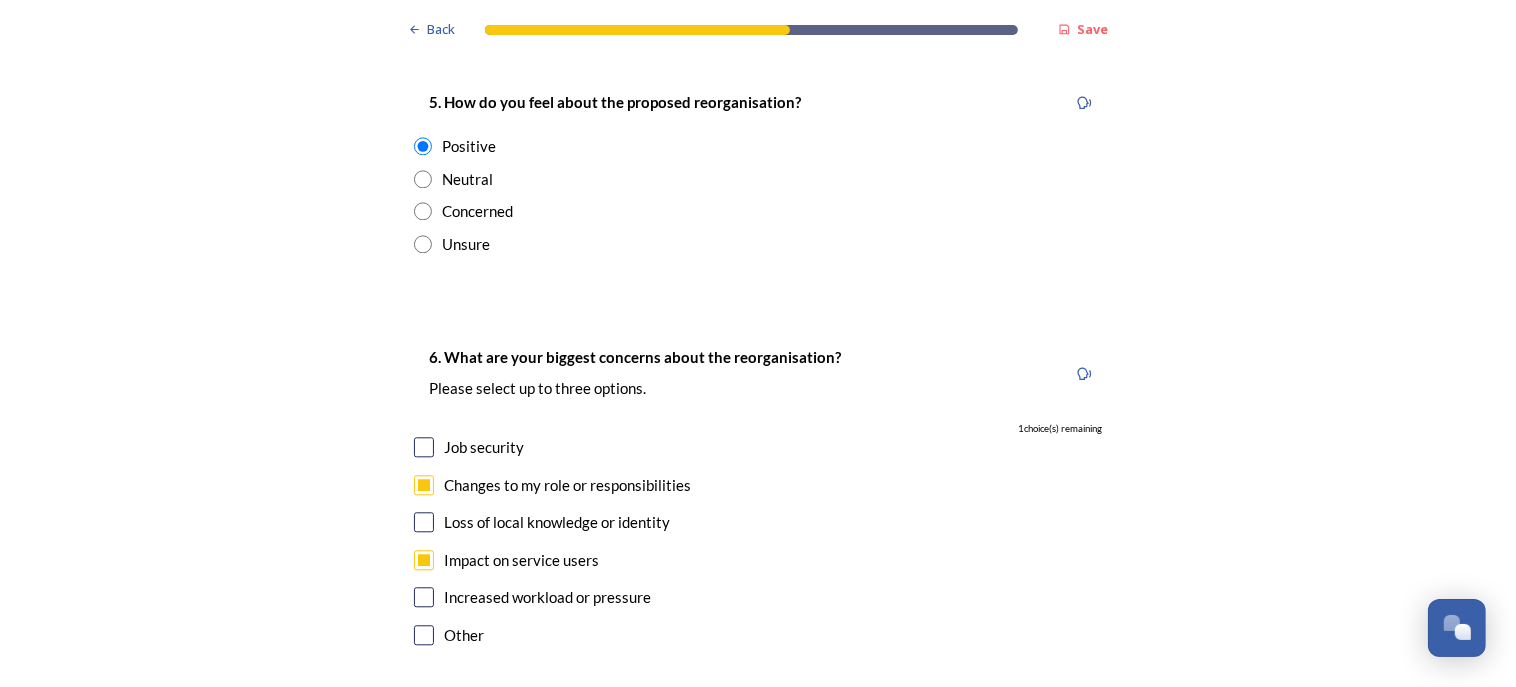 click at bounding box center (424, 597) 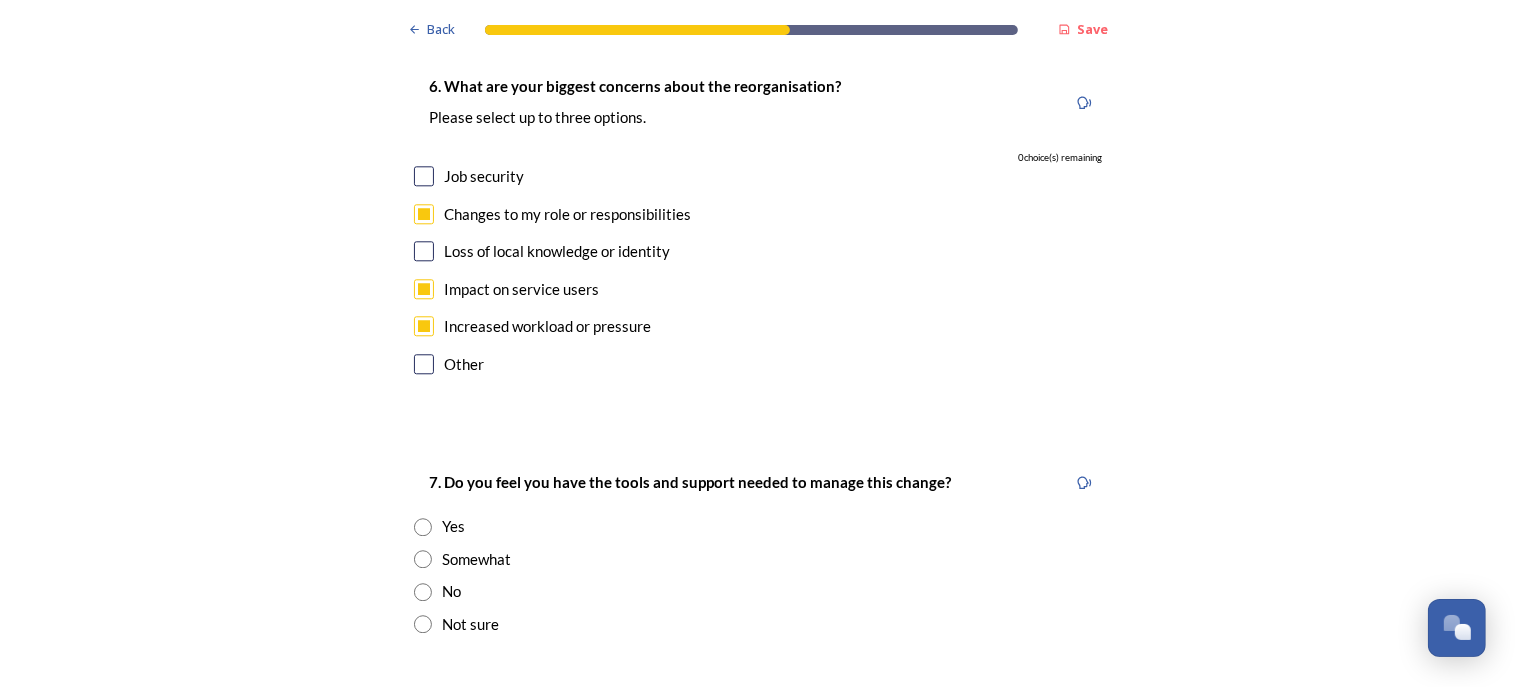 scroll, scrollTop: 4008, scrollLeft: 0, axis: vertical 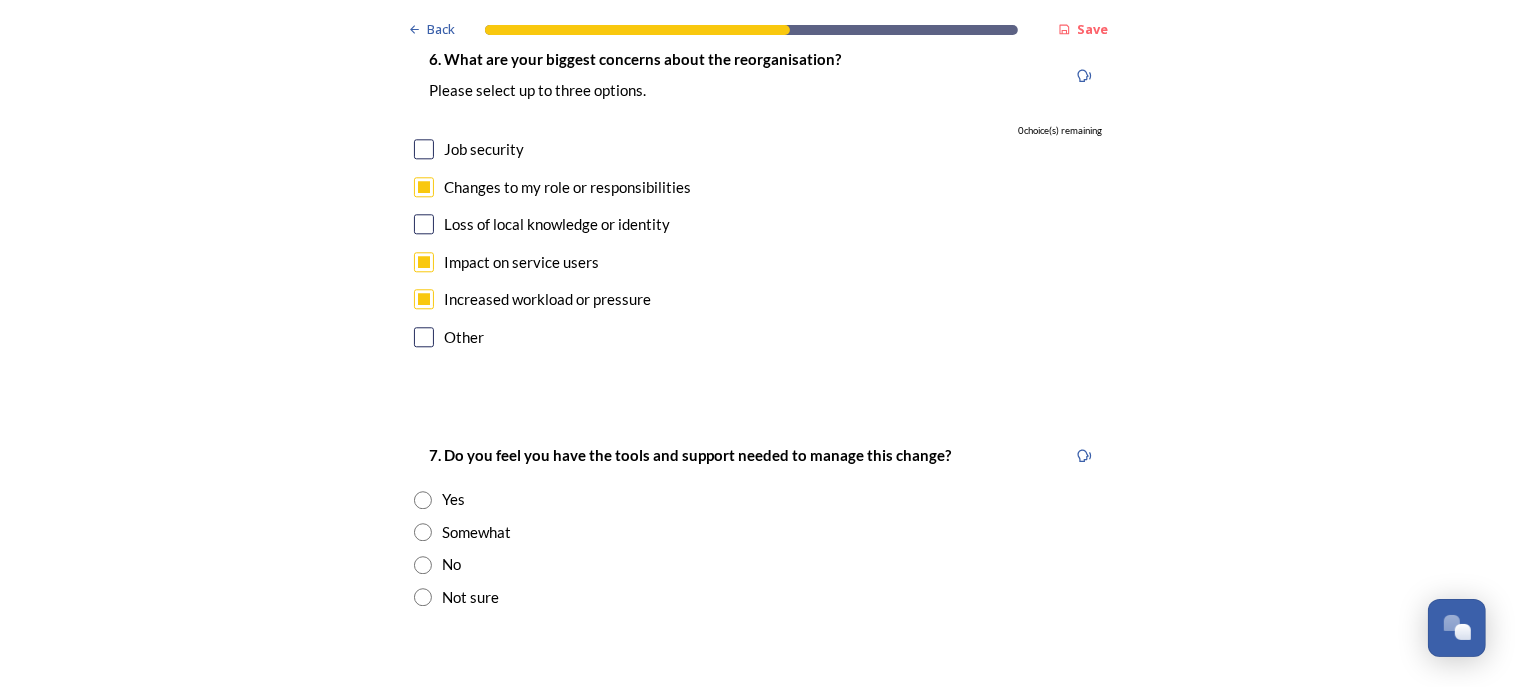 click at bounding box center (423, 500) 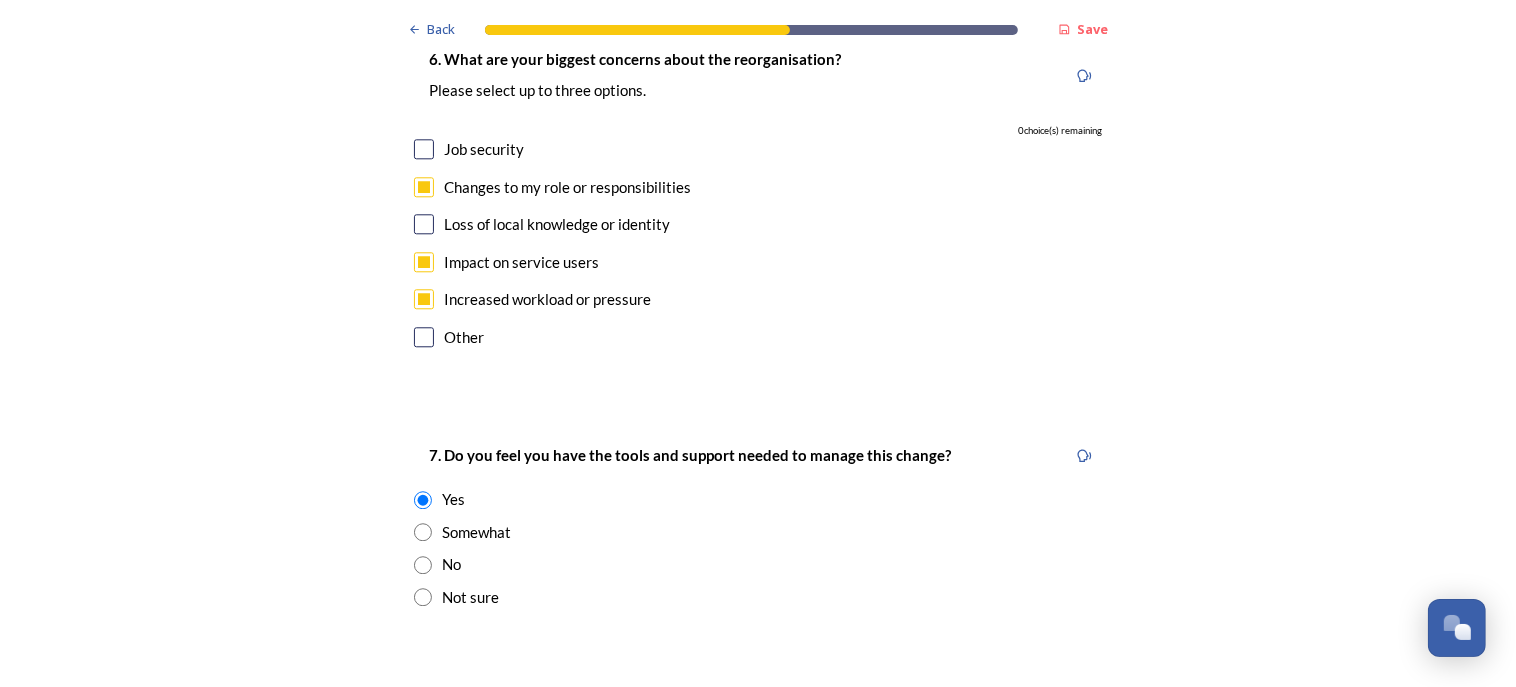 scroll, scrollTop: 4105, scrollLeft: 0, axis: vertical 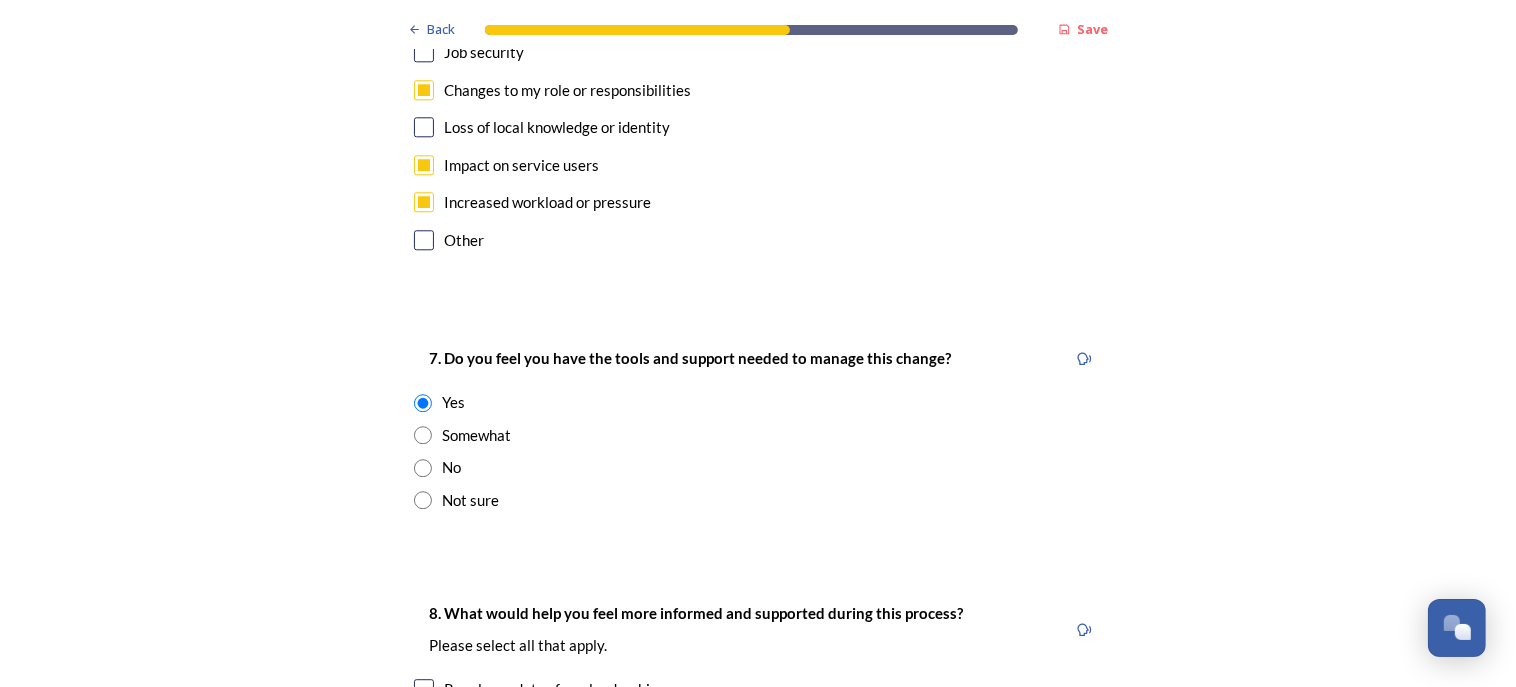 click at bounding box center (423, 435) 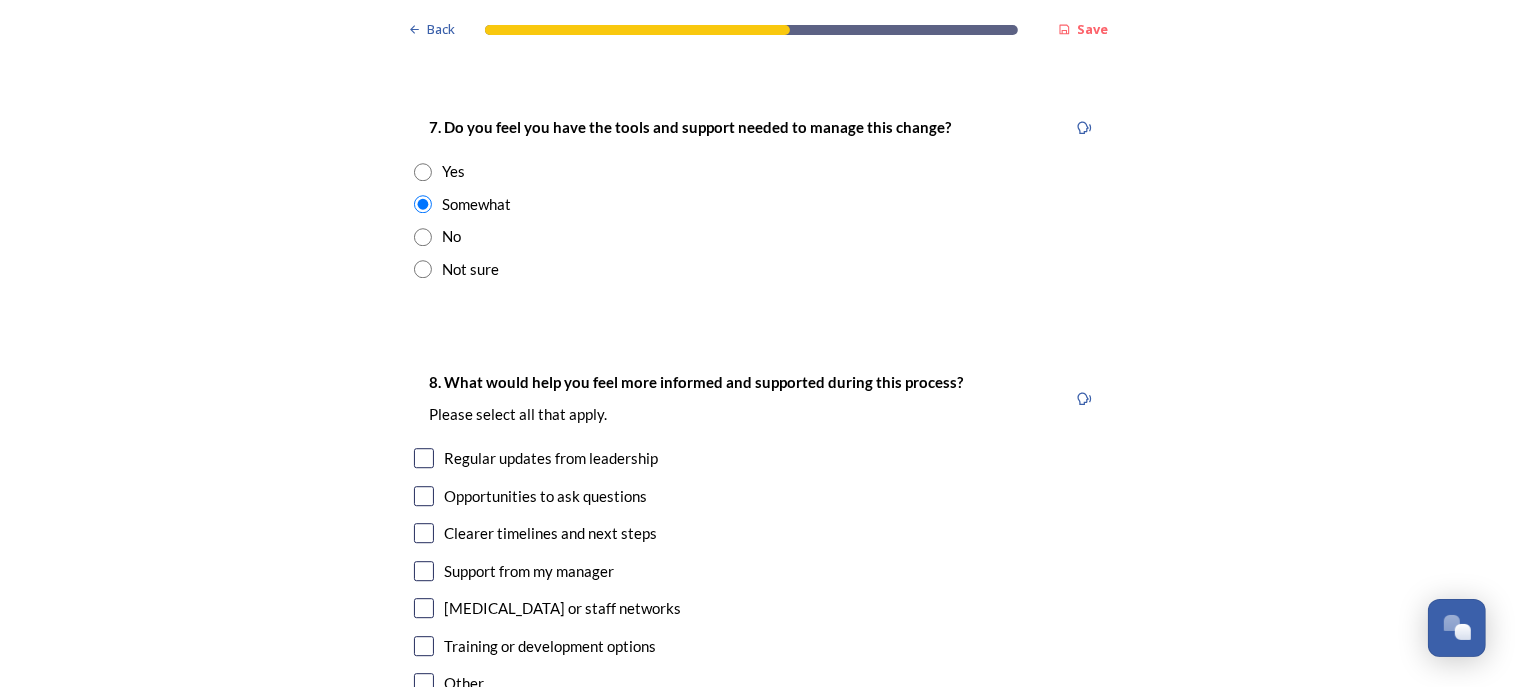 scroll, scrollTop: 4323, scrollLeft: 0, axis: vertical 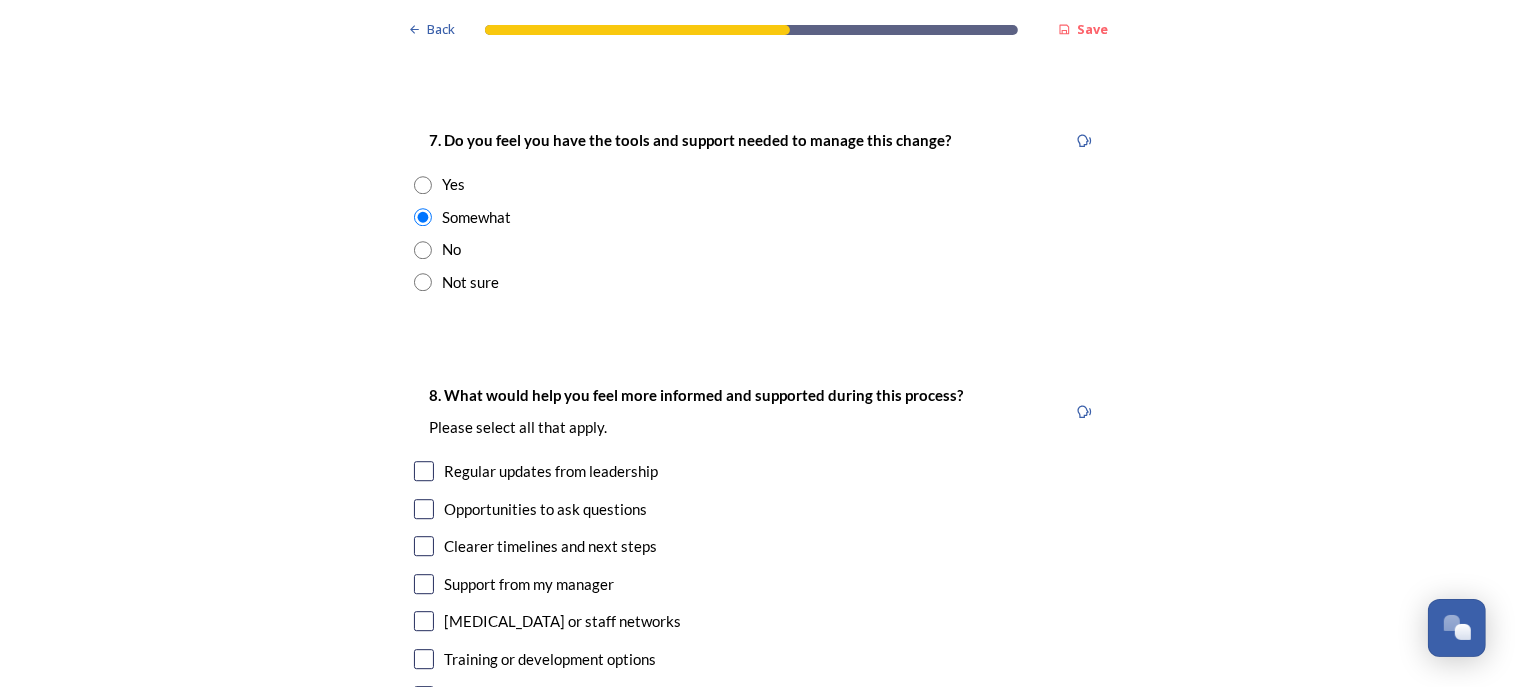 click at bounding box center (424, 546) 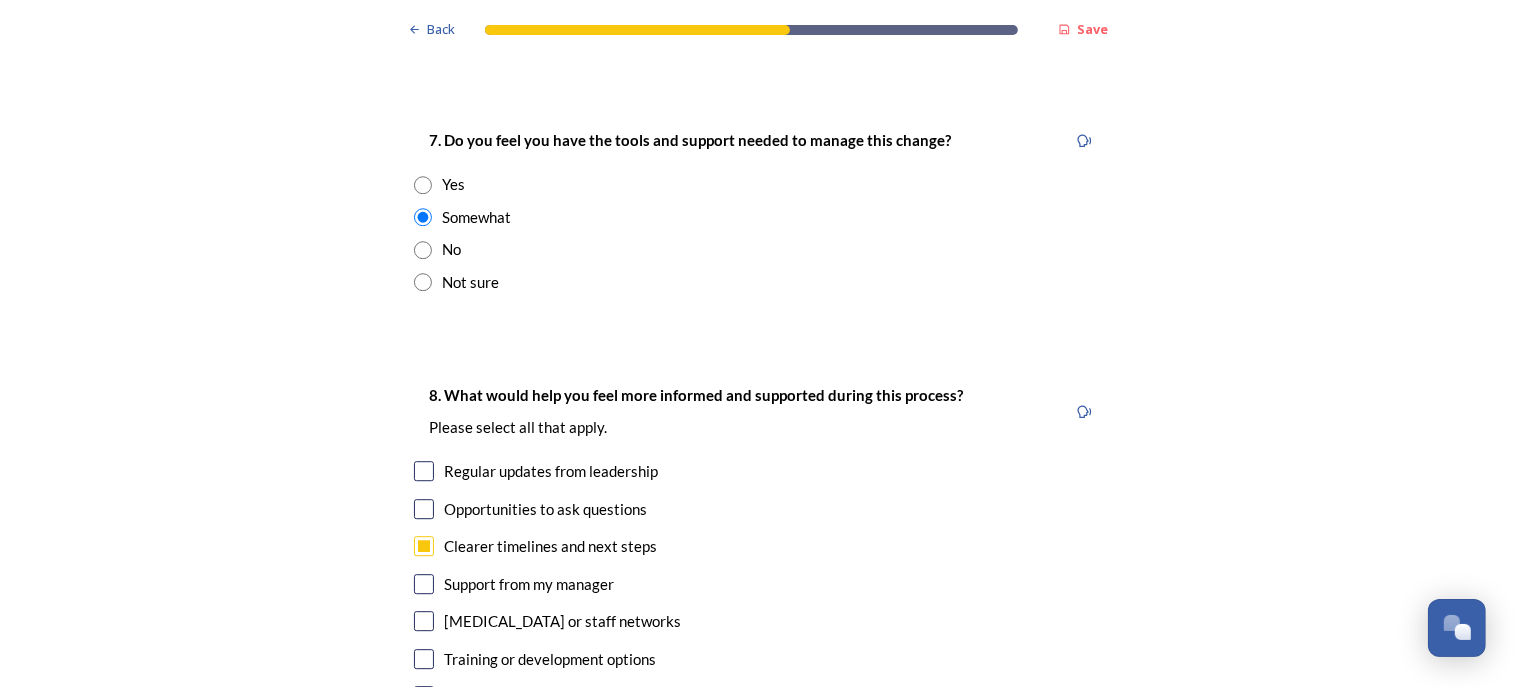 click at bounding box center [424, 621] 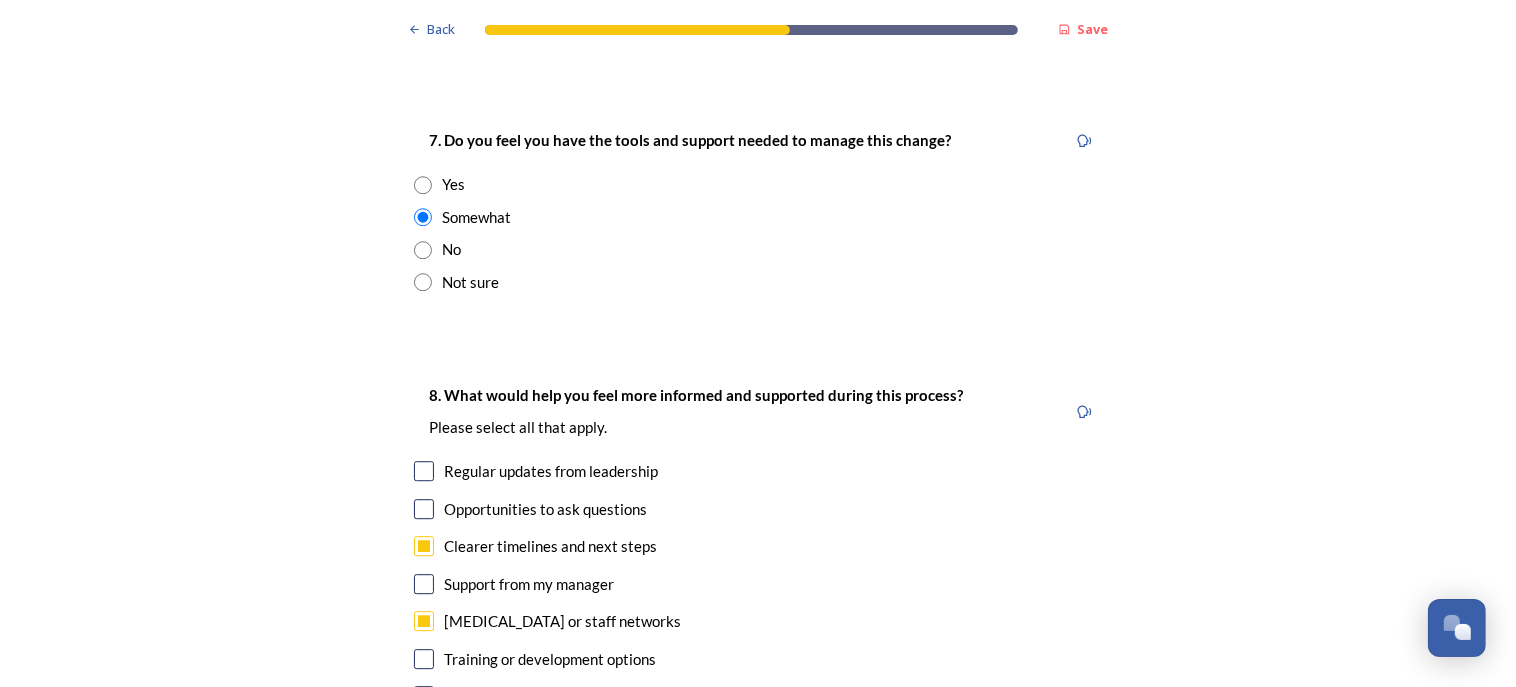 click at bounding box center [424, 659] 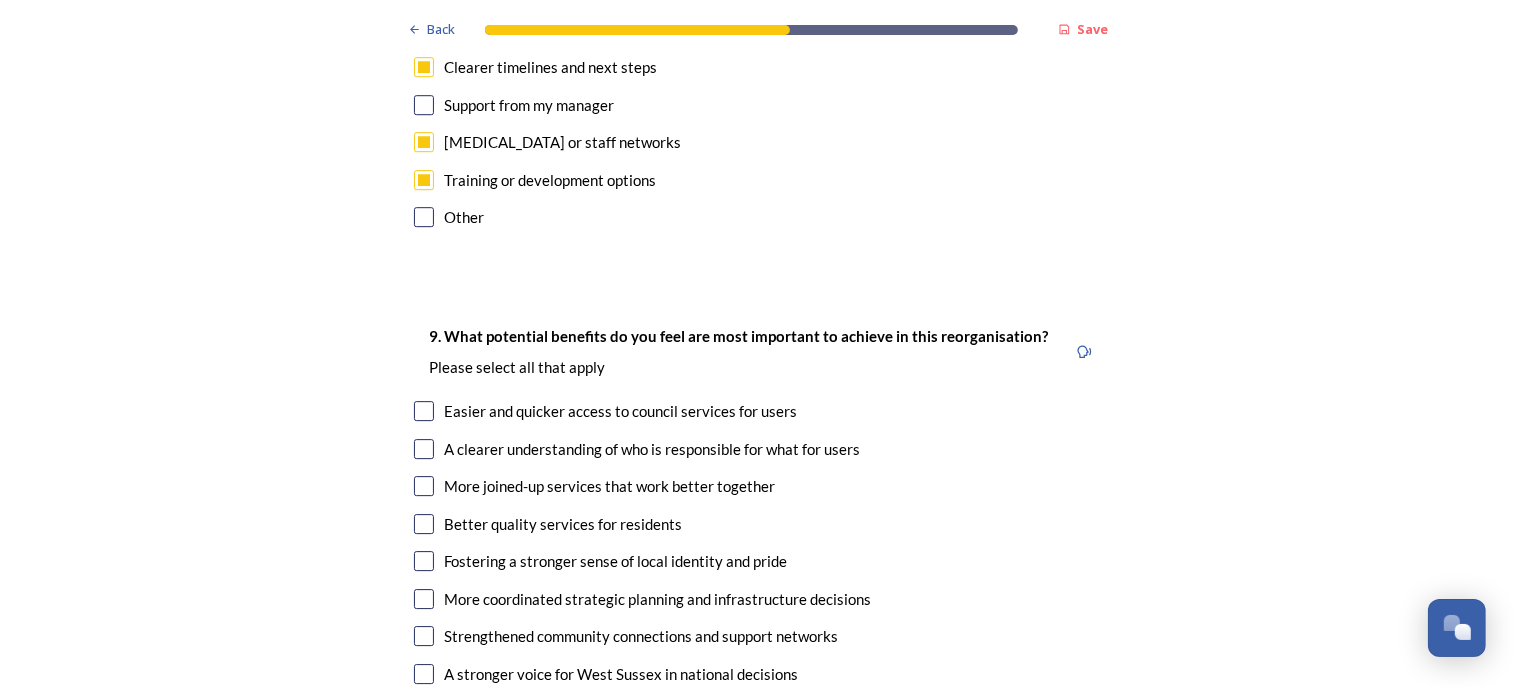 scroll, scrollTop: 4784, scrollLeft: 0, axis: vertical 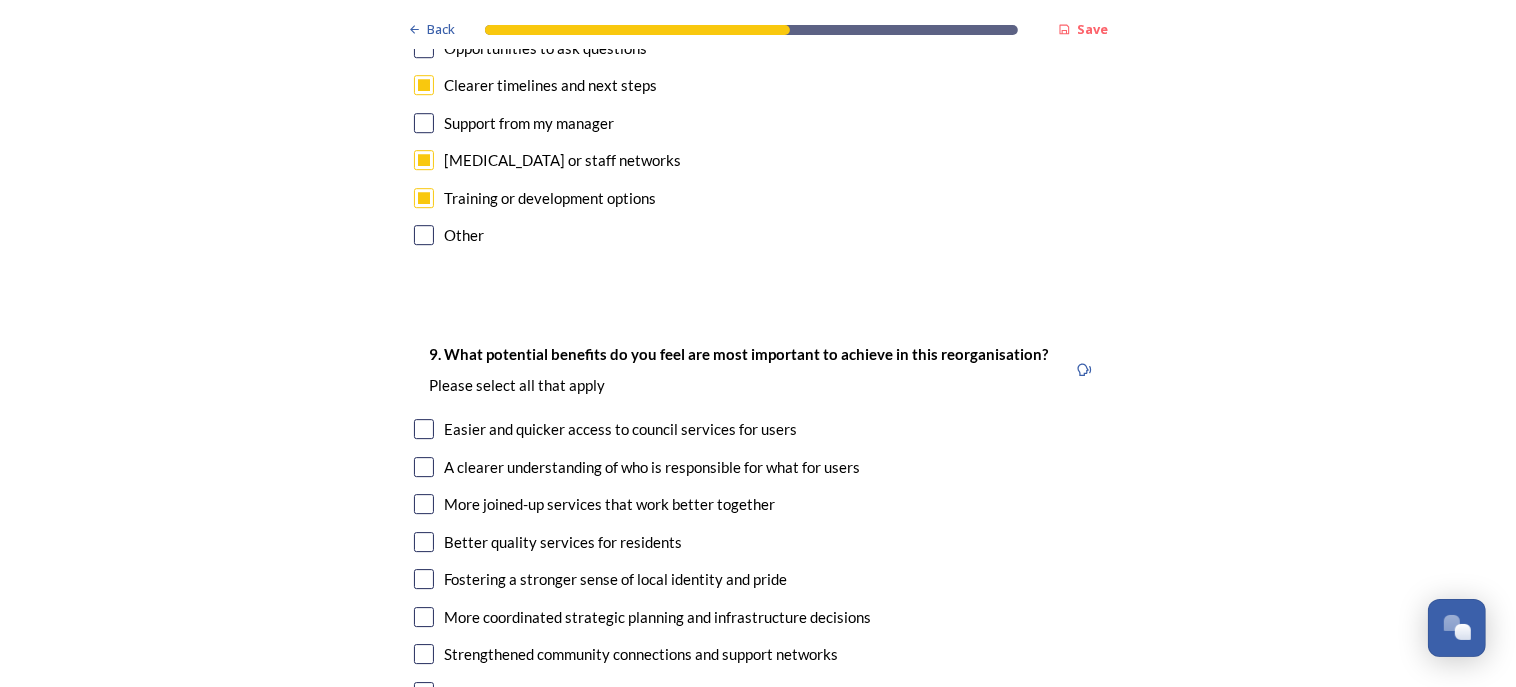 click at bounding box center (424, 429) 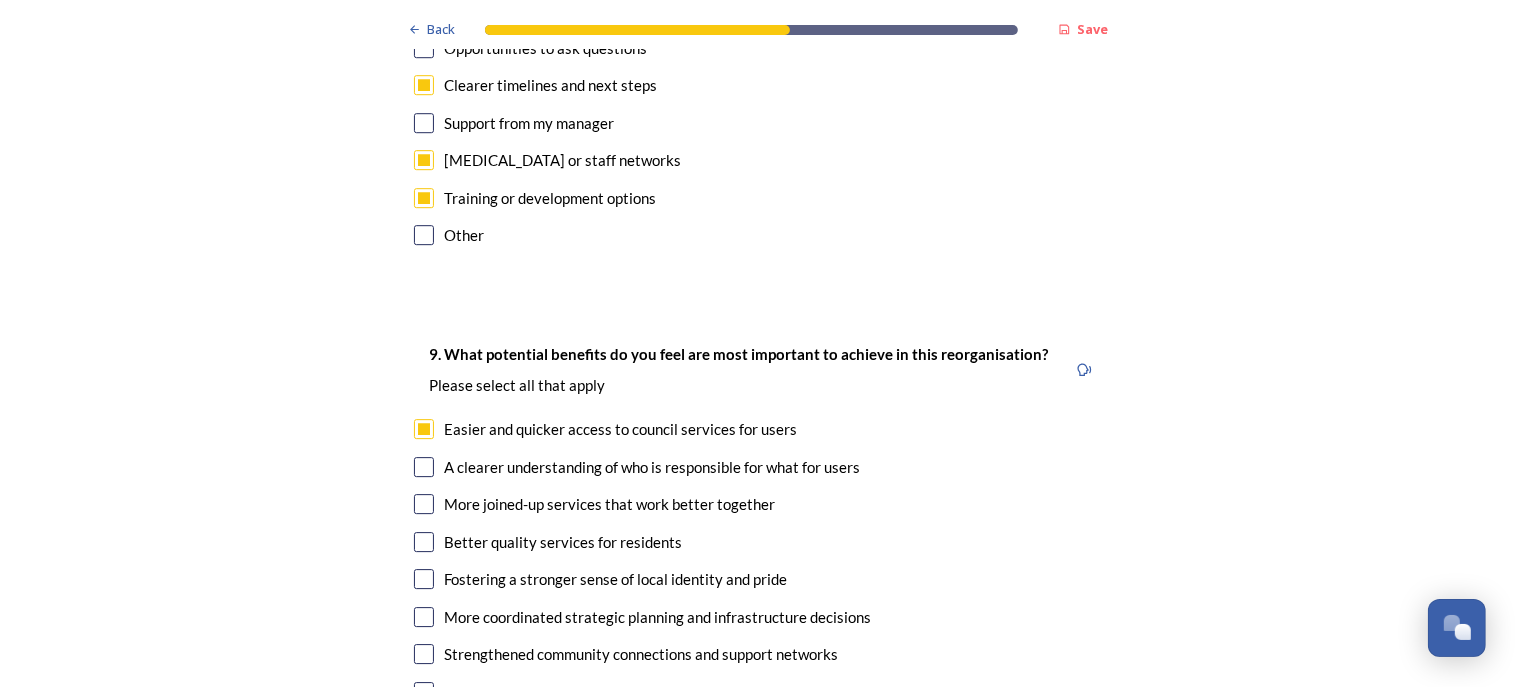 click at bounding box center (424, 467) 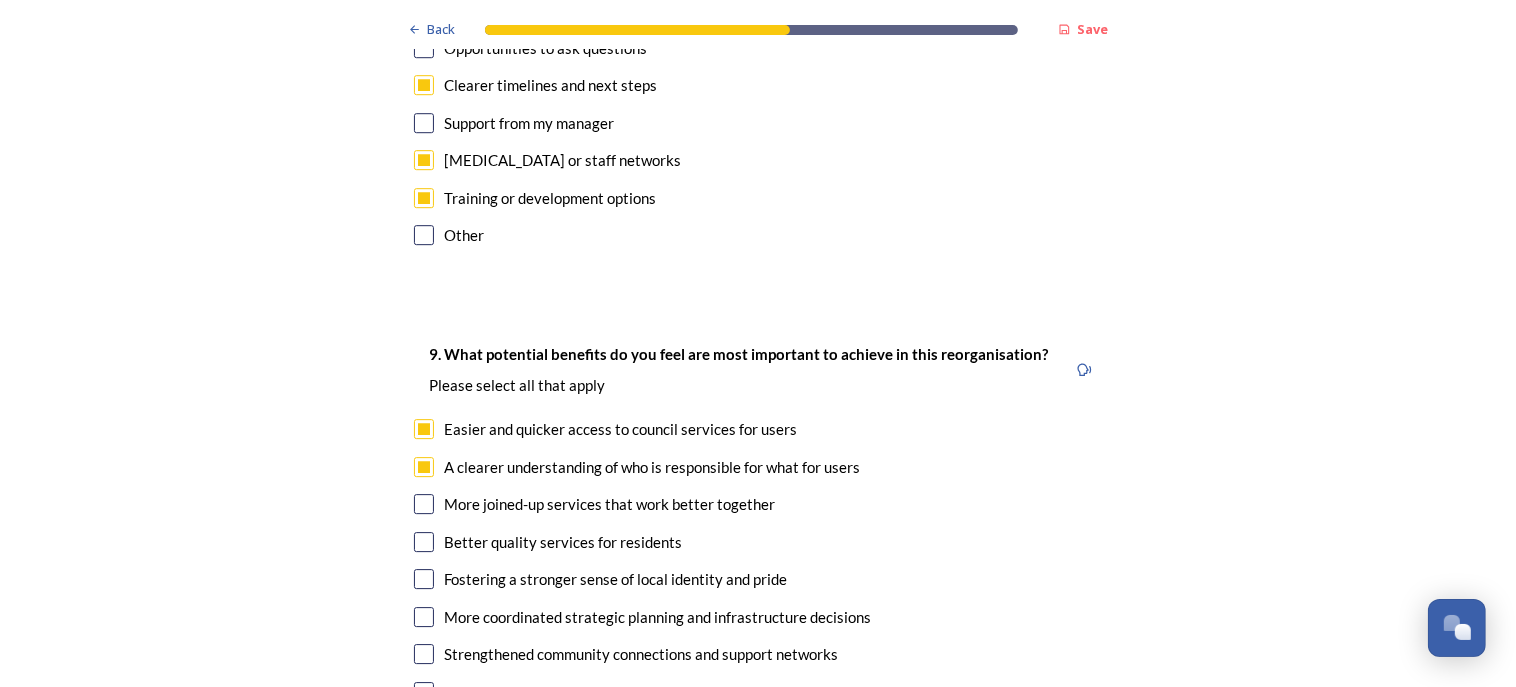 click at bounding box center [424, 504] 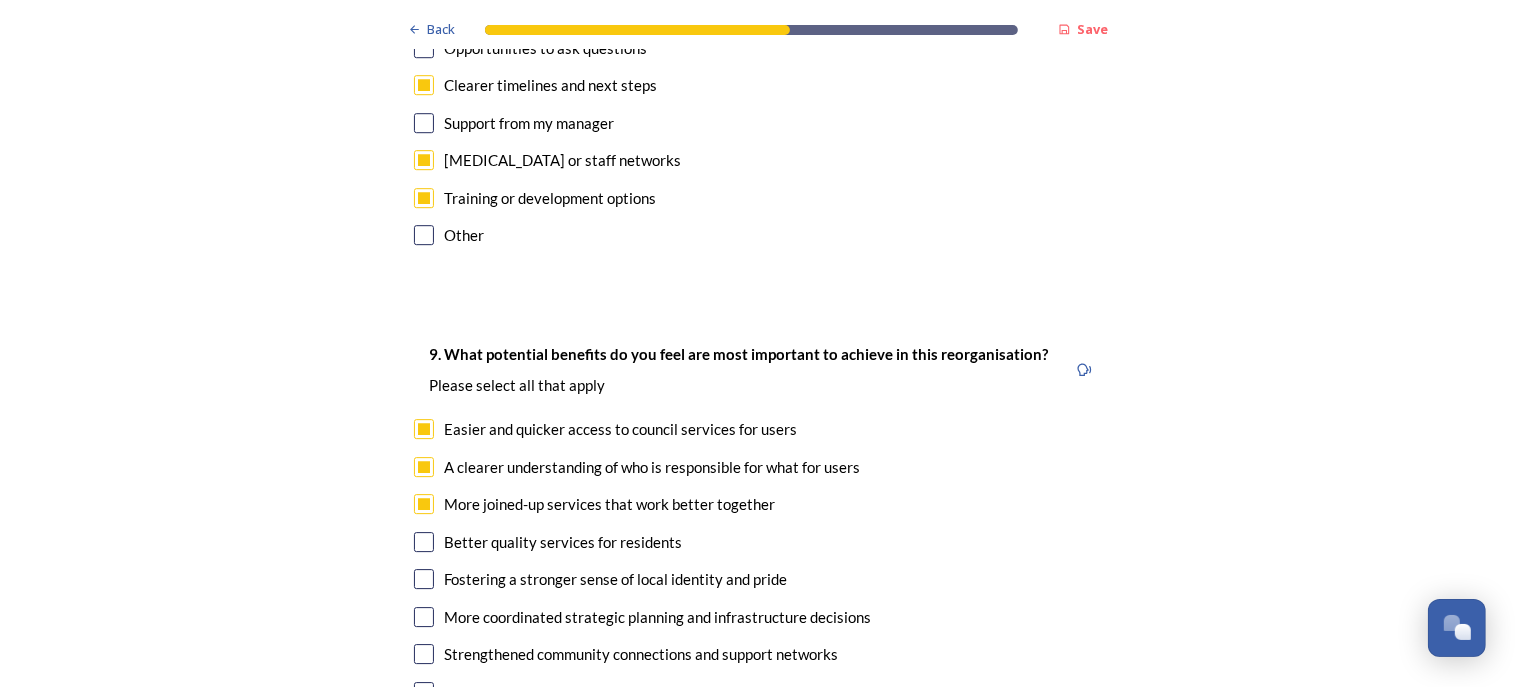 click at bounding box center [424, 542] 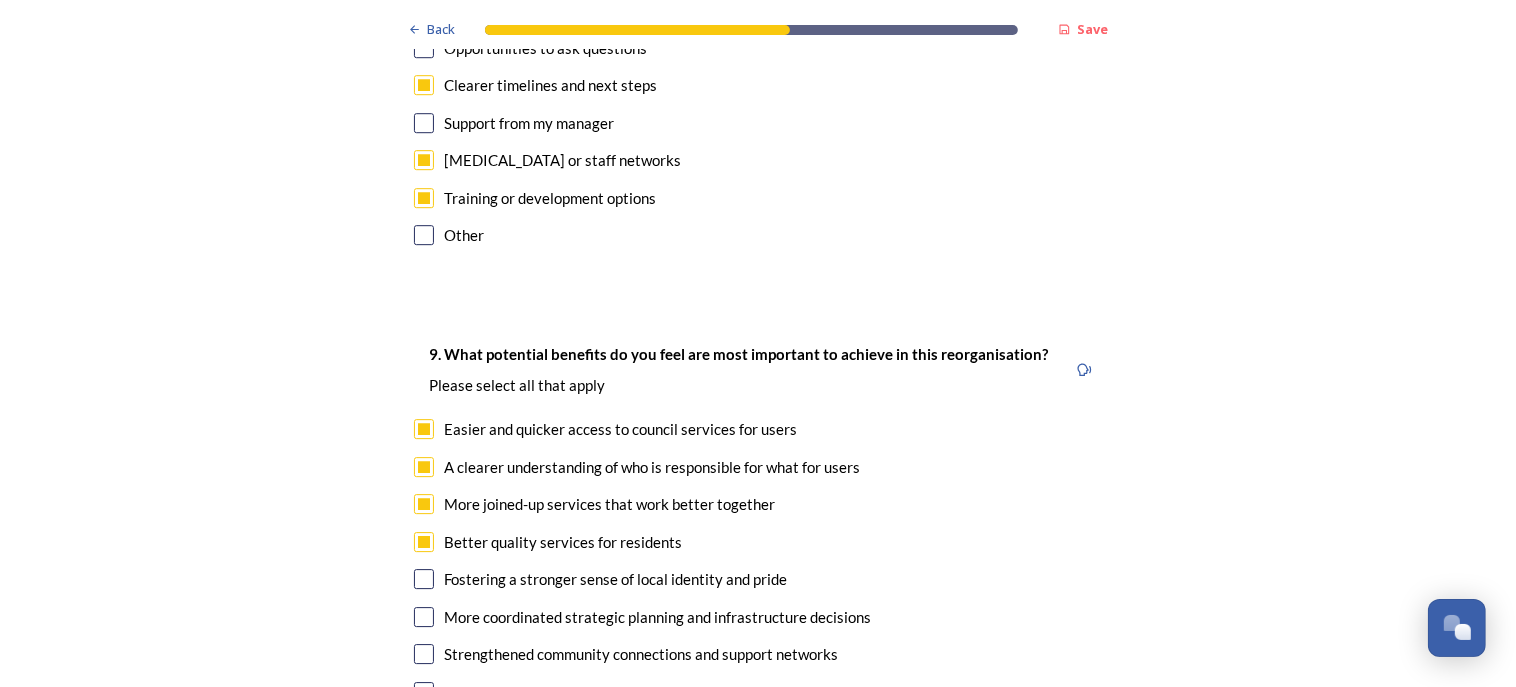 click at bounding box center [424, 617] 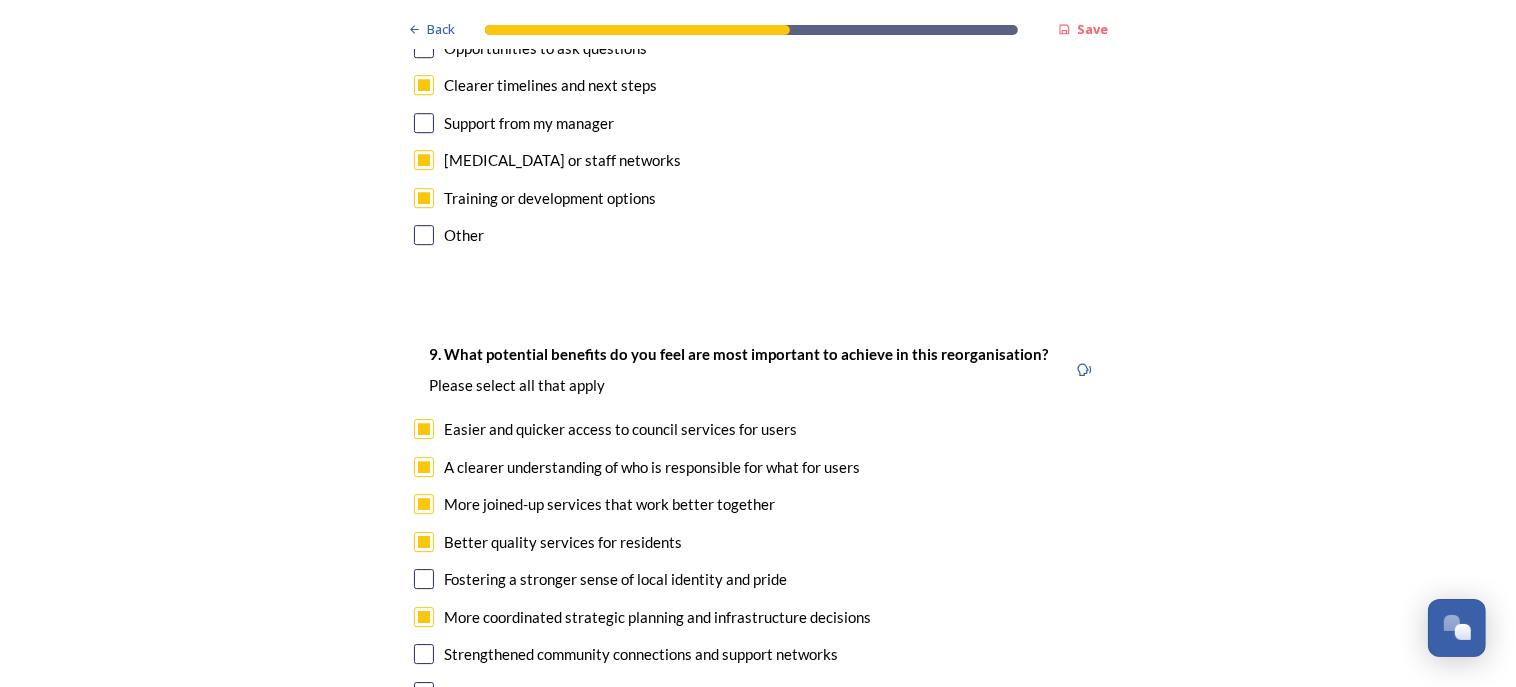click at bounding box center (424, 729) 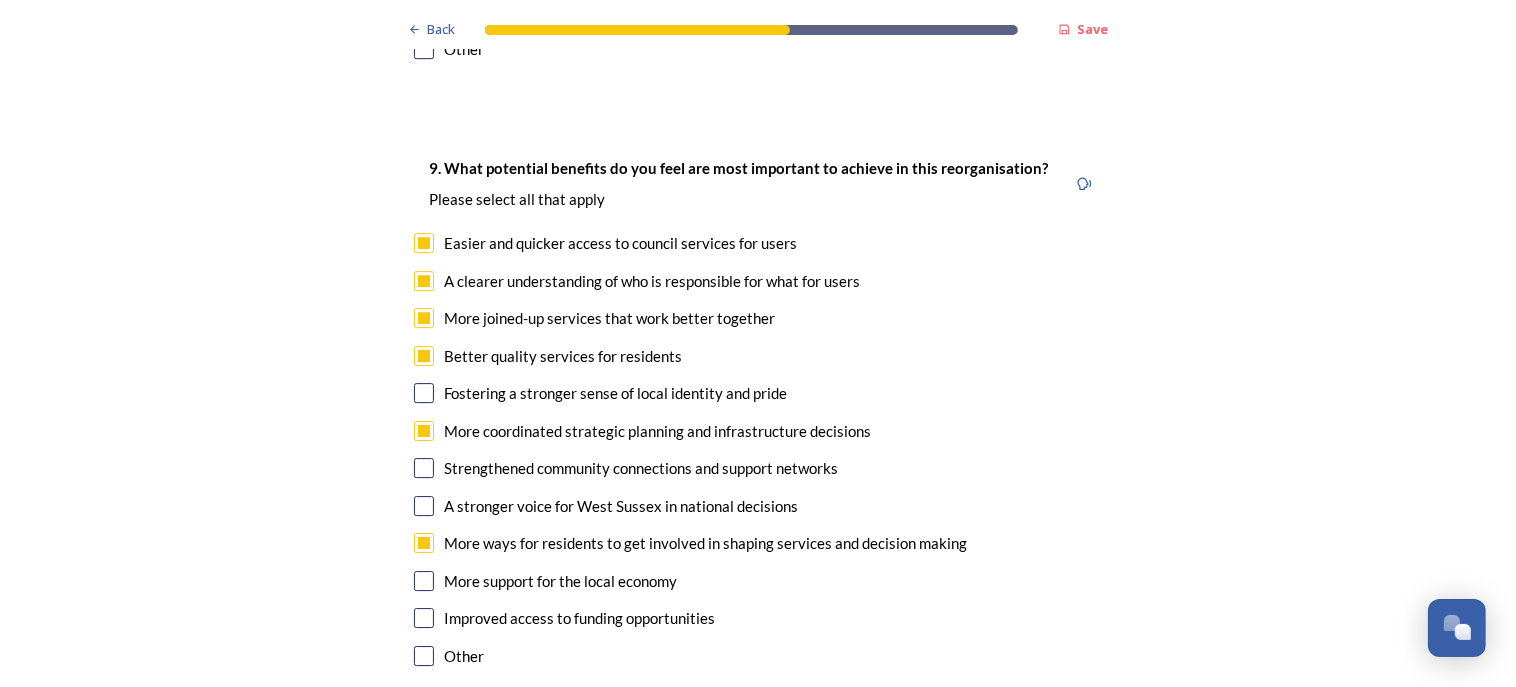 scroll, scrollTop: 4980, scrollLeft: 0, axis: vertical 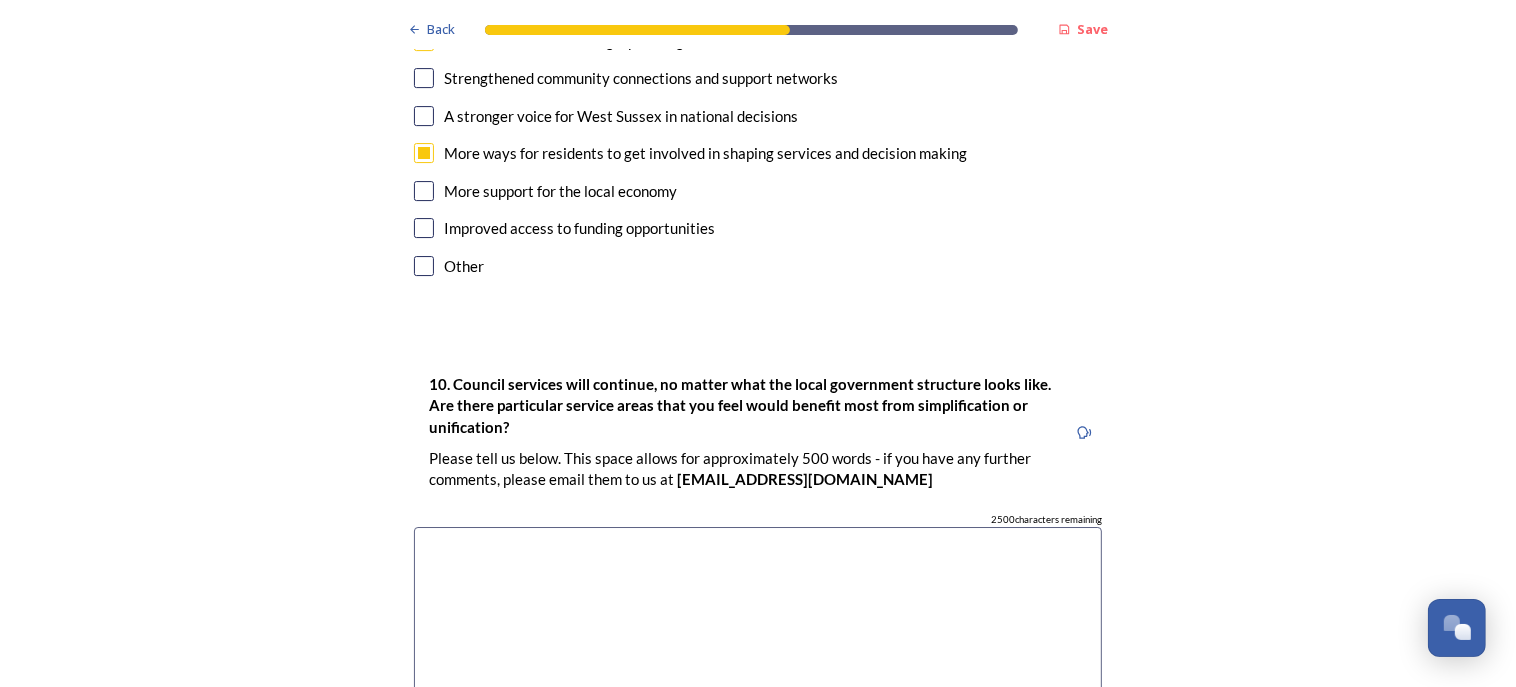 click at bounding box center [758, 639] 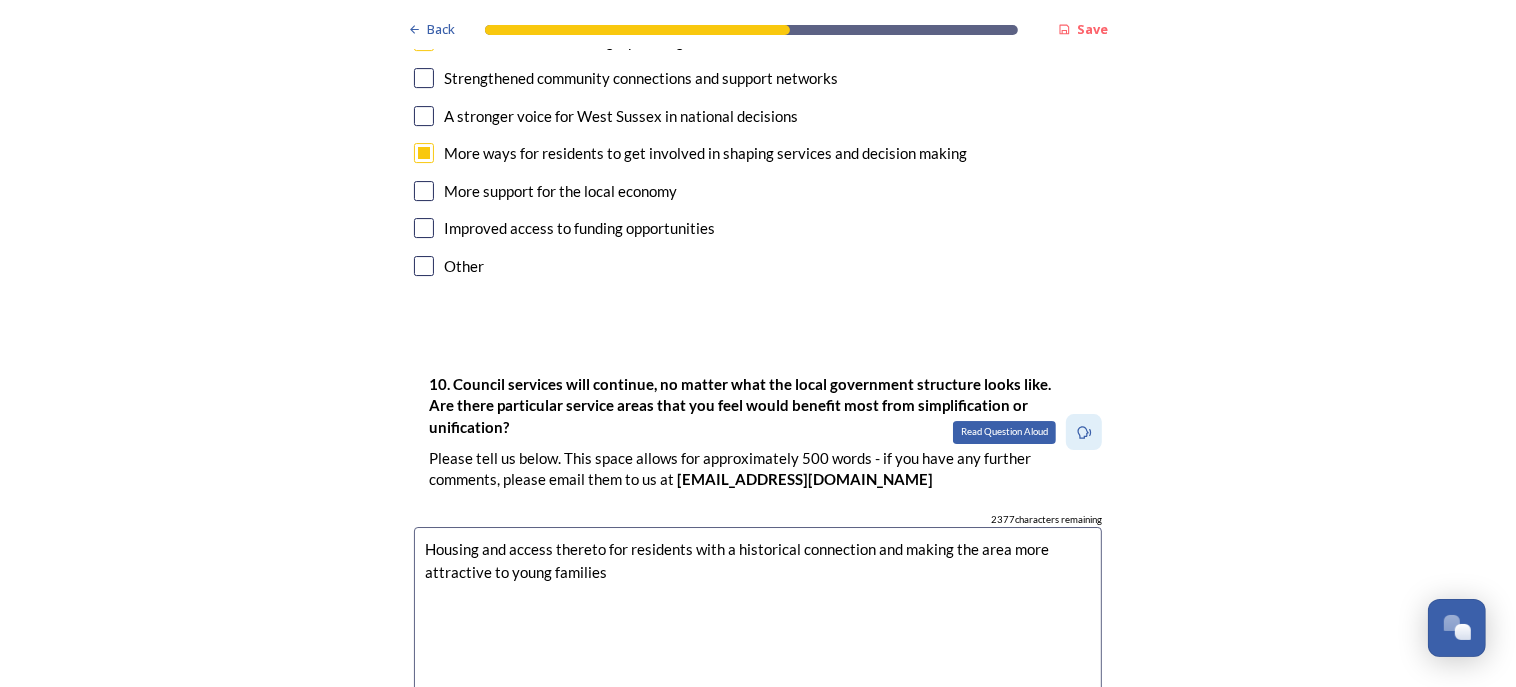 click 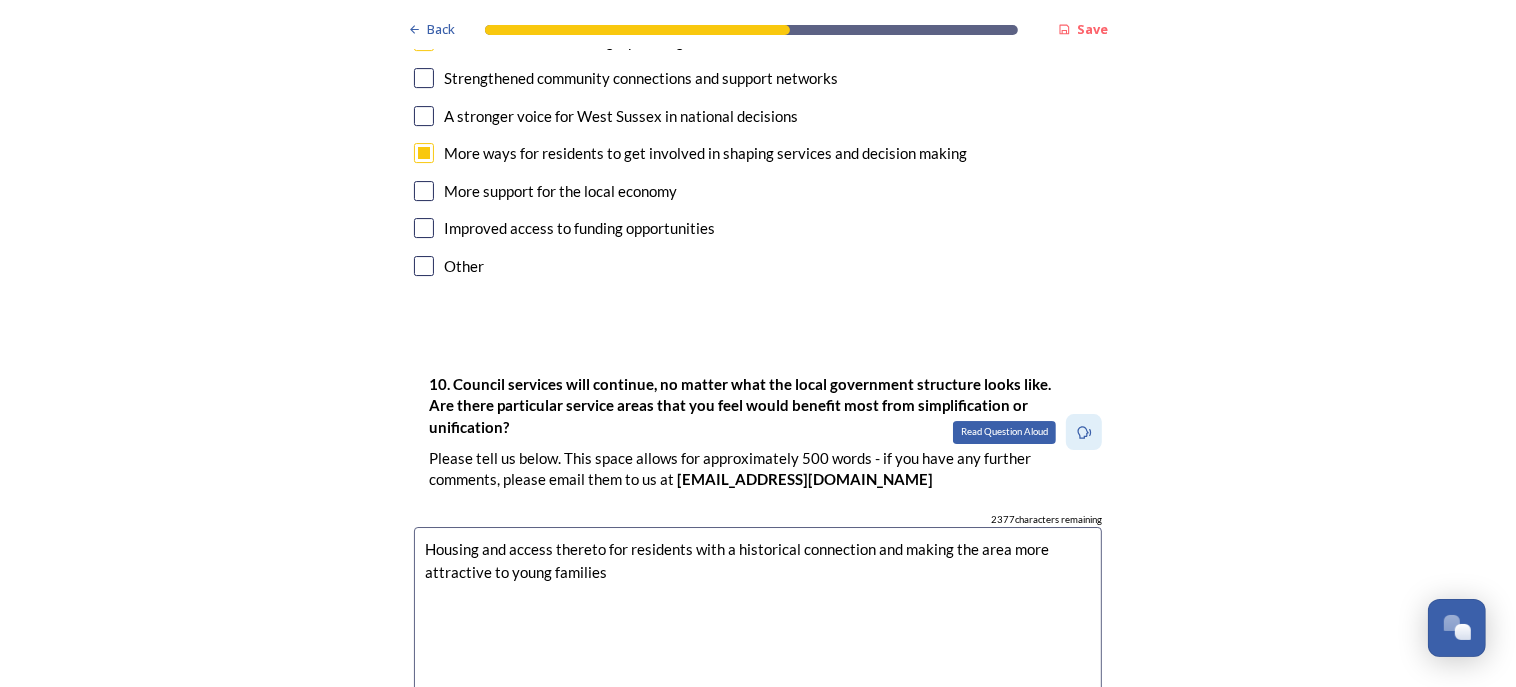 drag, startPoint x: 1077, startPoint y: 320, endPoint x: 1060, endPoint y: 329, distance: 19.235384 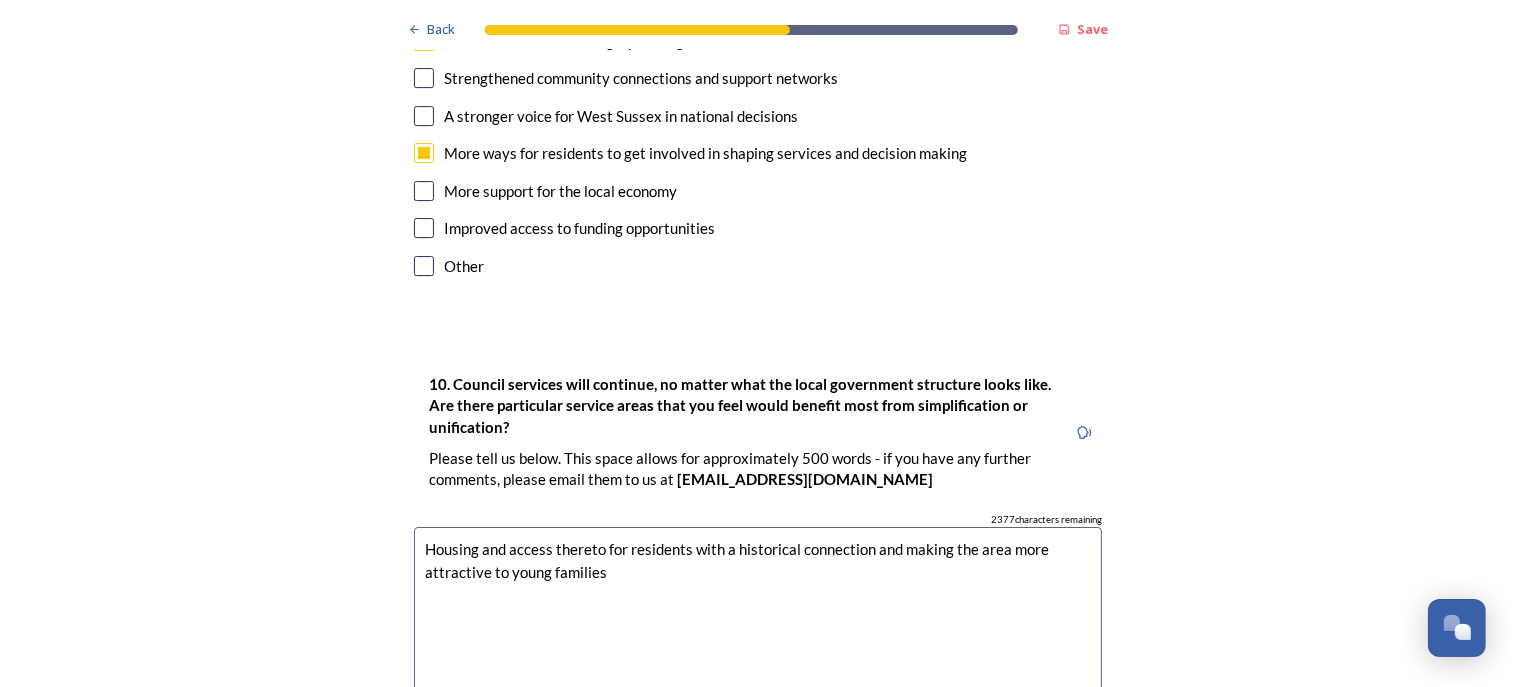 click on "Housing and access thereto for residents with a historical connection and making the area more attractive to young families" at bounding box center [758, 639] 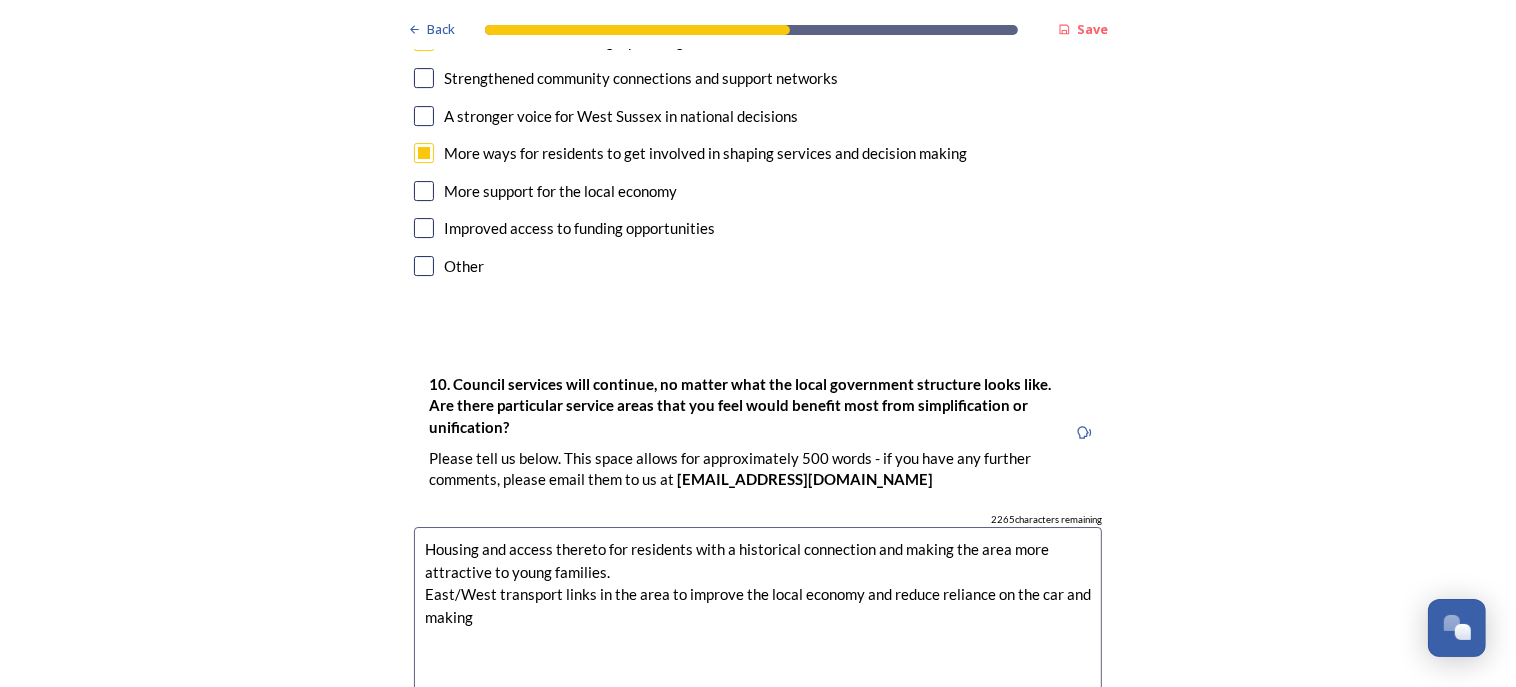 drag, startPoint x: 482, startPoint y: 493, endPoint x: 498, endPoint y: 492, distance: 16.03122 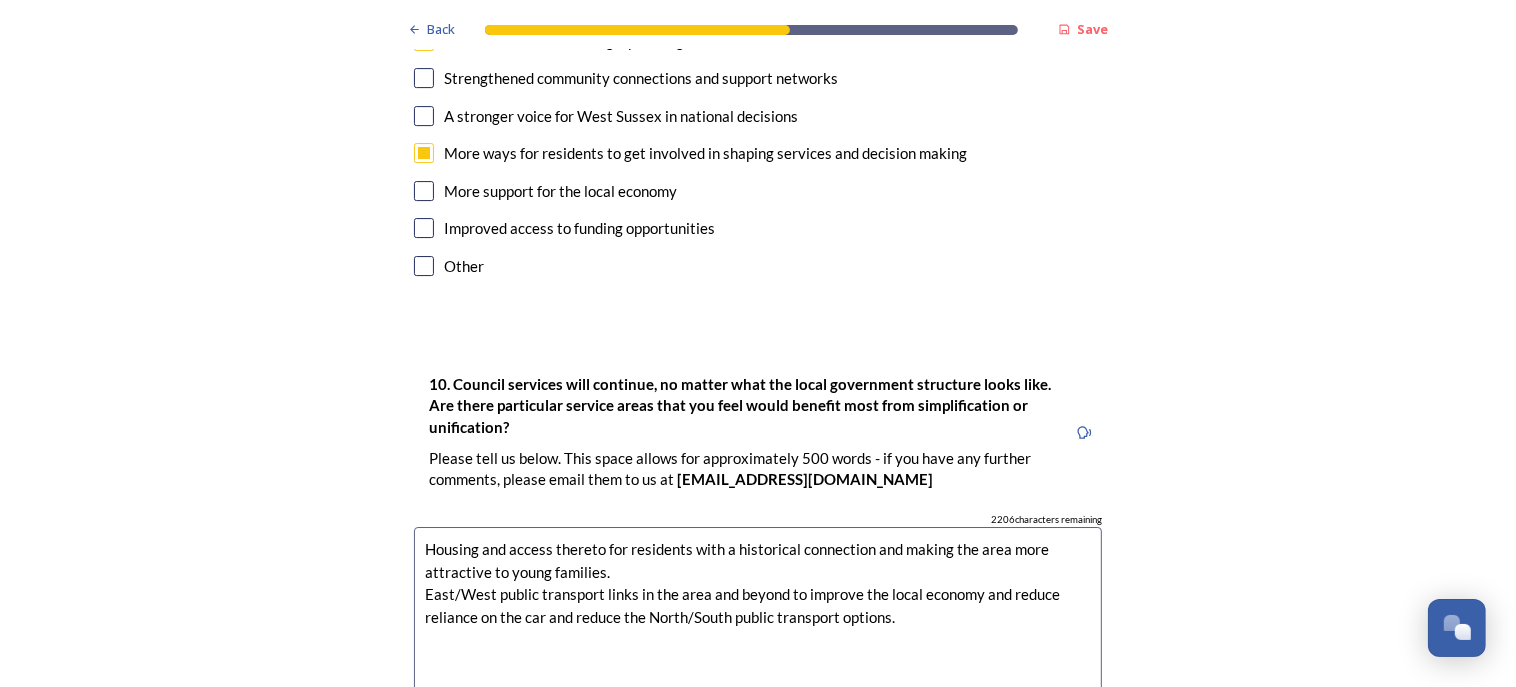 click on "Housing and access thereto for residents with a historical connection and making the area more attractive to young families.
East/West public transport links in the area and beyond to improve the local economy and reduce reliance on the car and reduce the North/South public transport options." at bounding box center [758, 639] 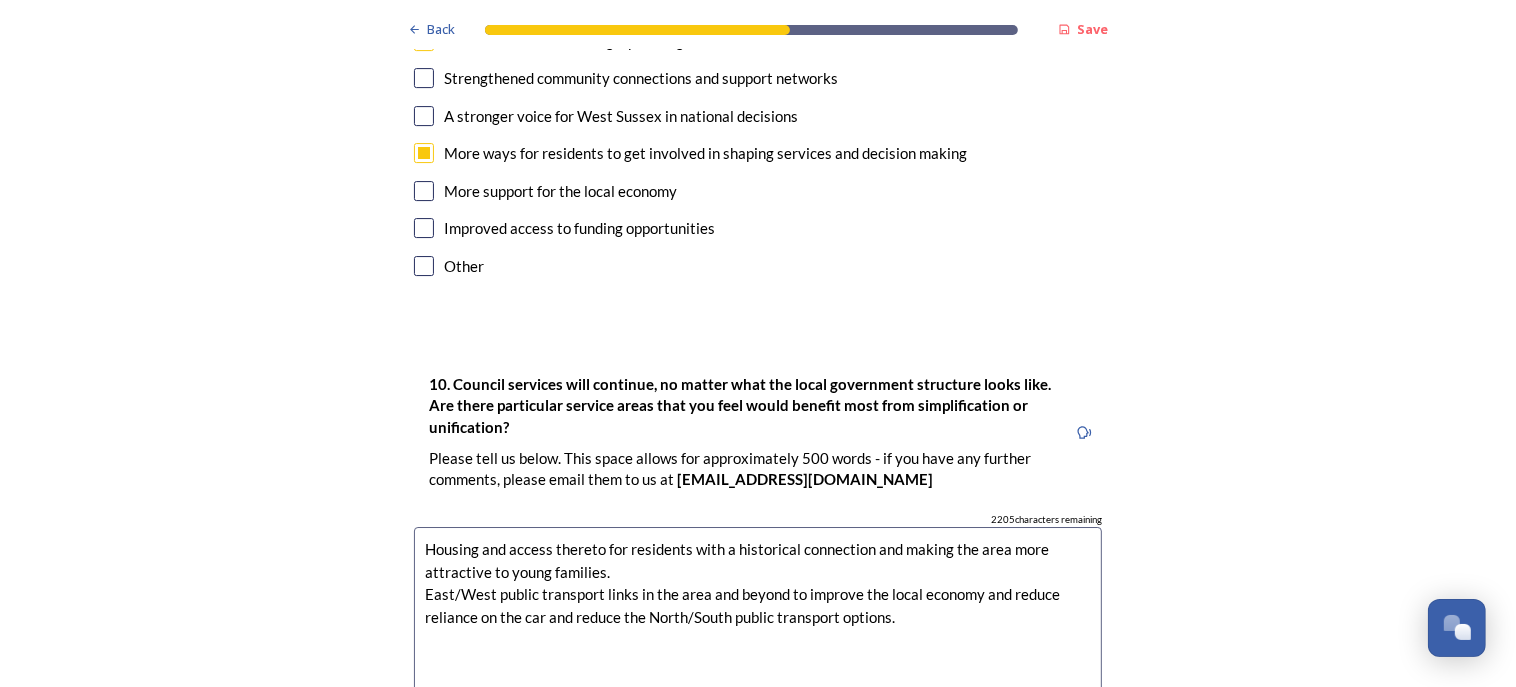 click on "Housing and access thereto for residents with a historical connection and making the area more attractive to young families.
East/West public transport links in the area and beyond to improve the local economy and reduce reliance on the car and reduce the North/South public transport options." at bounding box center [758, 639] 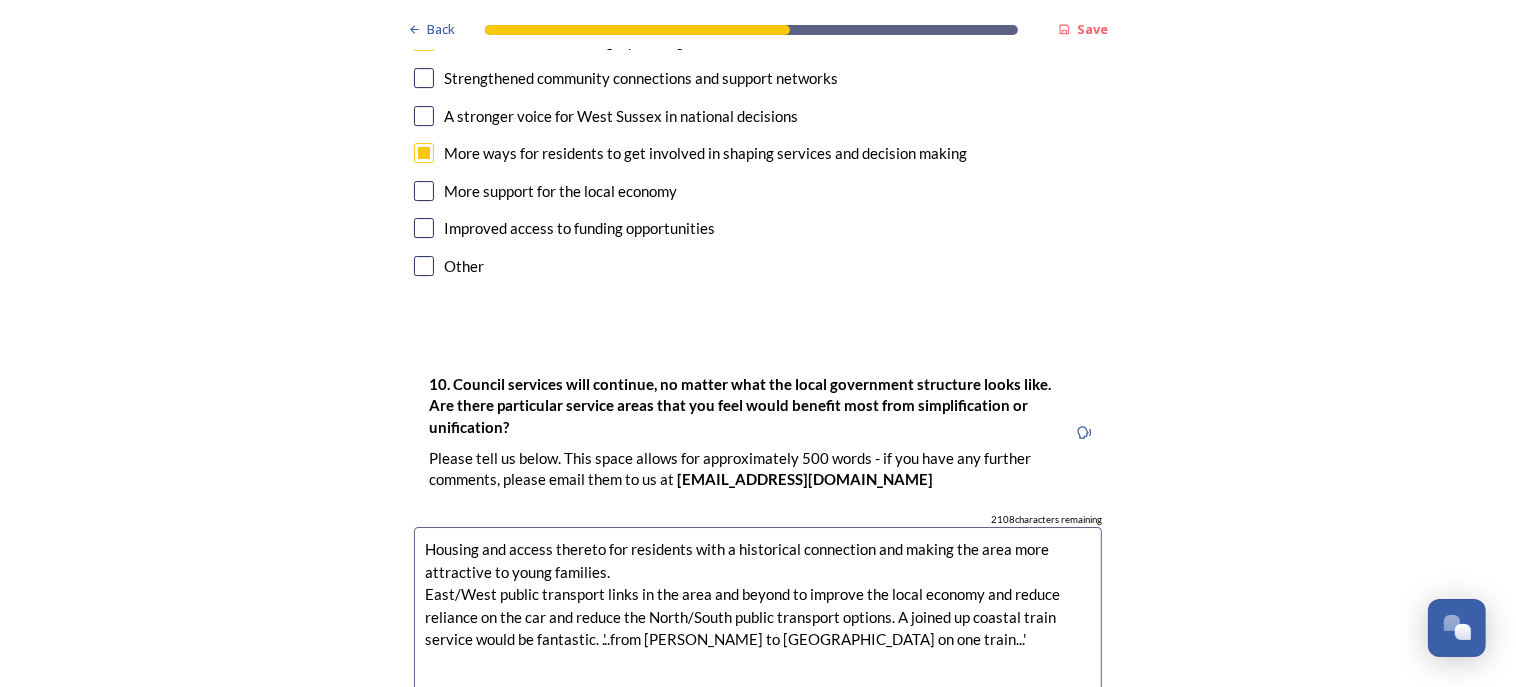 click on "Housing and access thereto for residents with a historical connection and making the area more attractive to young families.
East/West public transport links in the area and beyond to improve the local economy and reduce reliance on the car and reduce the North/South public transport options. A joined up coastal train service would be fantastic. .'..from [PERSON_NAME] to [GEOGRAPHIC_DATA] on one train...'" at bounding box center [758, 639] 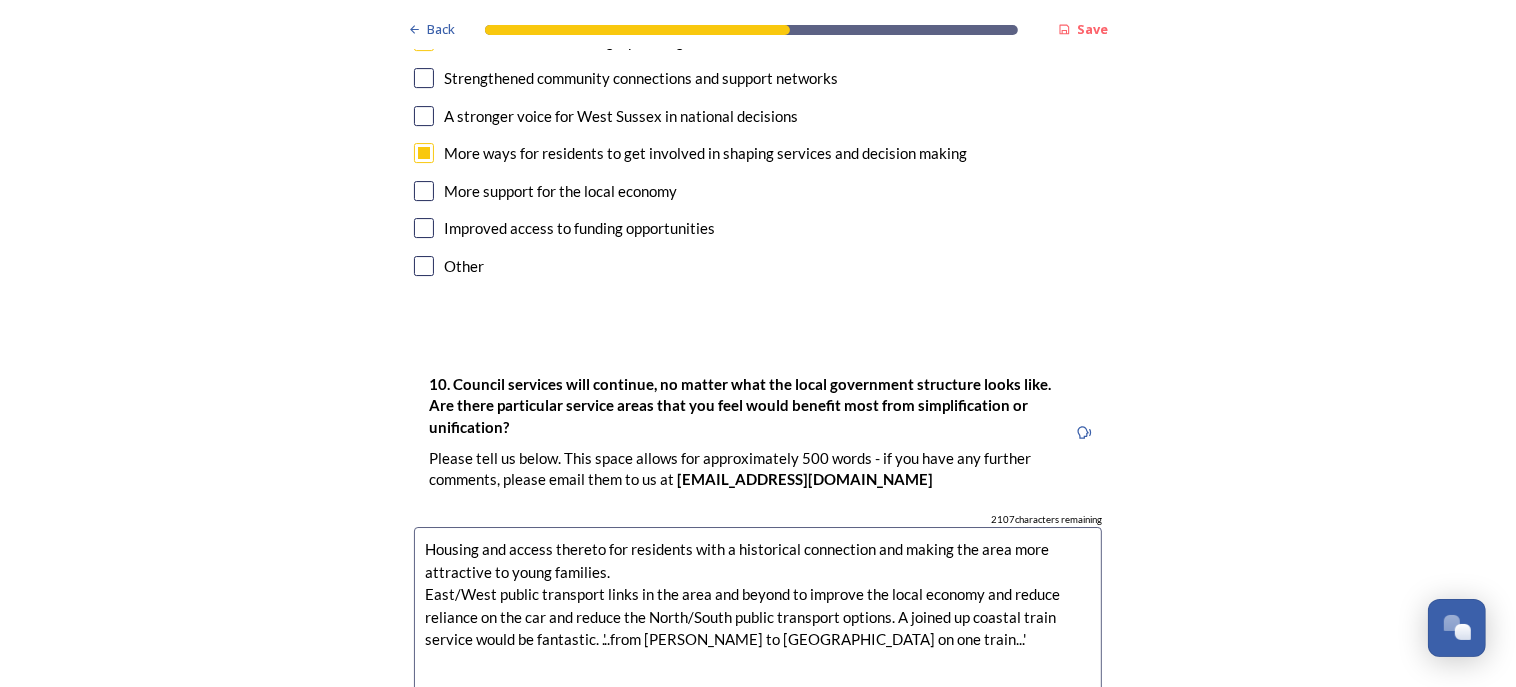 click on "Housing and access thereto for residents with a historical connection and making the area more attractive to young families.
East/West public transport links in the area and beyond to improve the local economy and reduce reliance on the car and reduce the North/South public transport options. A joined up coastal train service would be fantastic. .'..from [PERSON_NAME] to [GEOGRAPHIC_DATA] on one train...'" at bounding box center [758, 639] 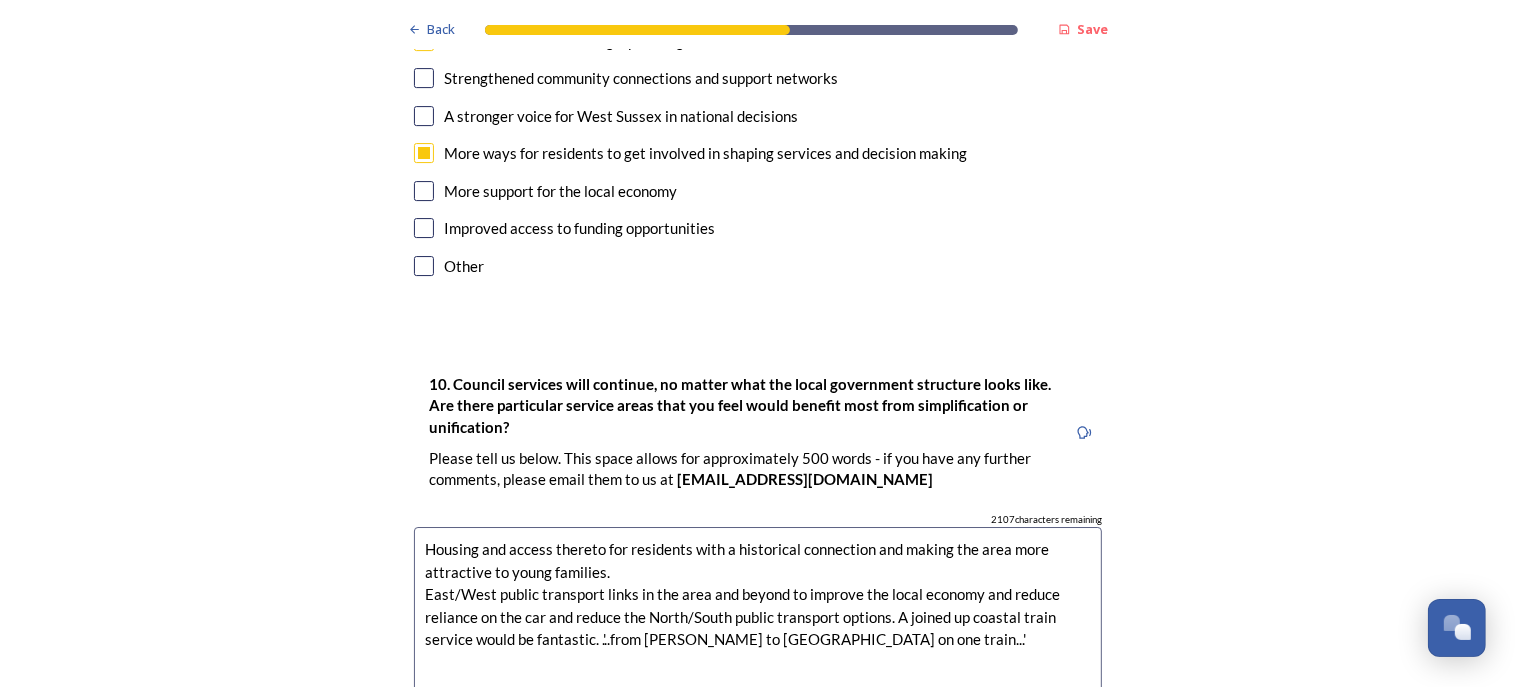 click on "Housing and access thereto for residents with a historical connection and making the area more attractive to young families.
East/West public transport links in the area and beyond to improve the local economy and reduce reliance on the car and reduce the North/South public transport options. A joined up coastal train service would be fantastic. .'..from [PERSON_NAME] to [GEOGRAPHIC_DATA] on one train...'" at bounding box center [758, 639] 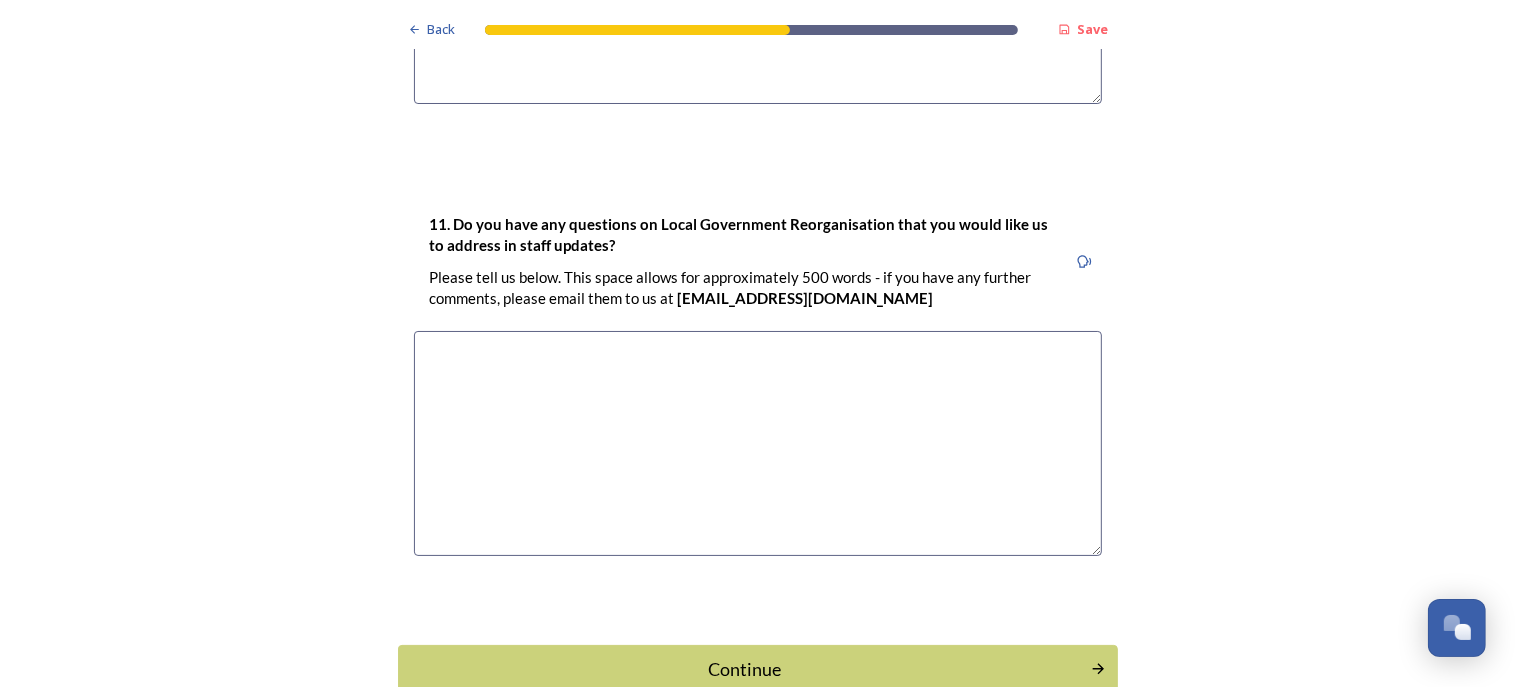 scroll, scrollTop: 6021, scrollLeft: 0, axis: vertical 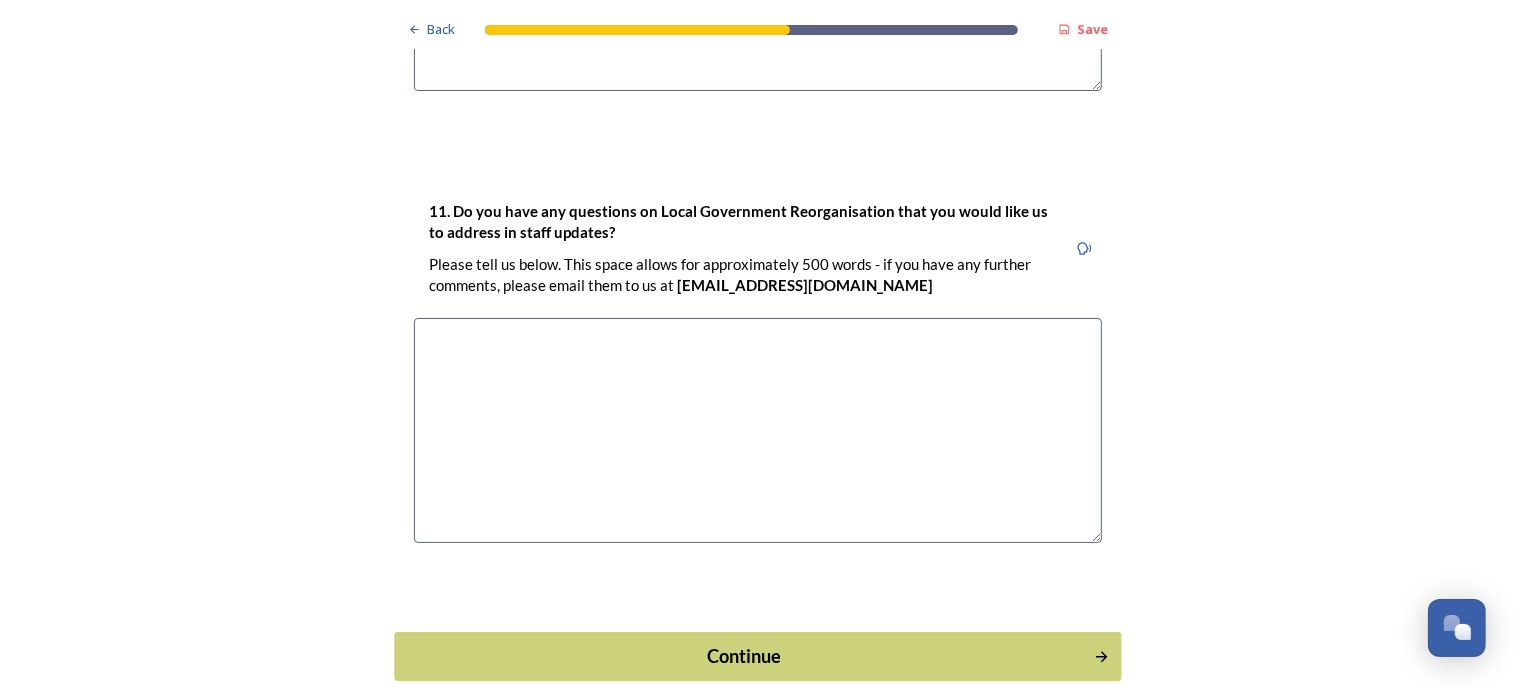 type on "Housing and access thereto for residents with a historical connection and making the area more attractive to young families.
East/West public transport links in the area and beyond to improve the local economy and reduce reliance on the car and reduce the North/South public transport options. A joined up coastal train service would be fantastic. .'..from [GEOGRAPHIC_DATA] to [GEOGRAPHIC_DATA] on one train...'
Tourism, making it easier and more attractive to set up related businesses, as well as improve the nature and variability of information thereon." 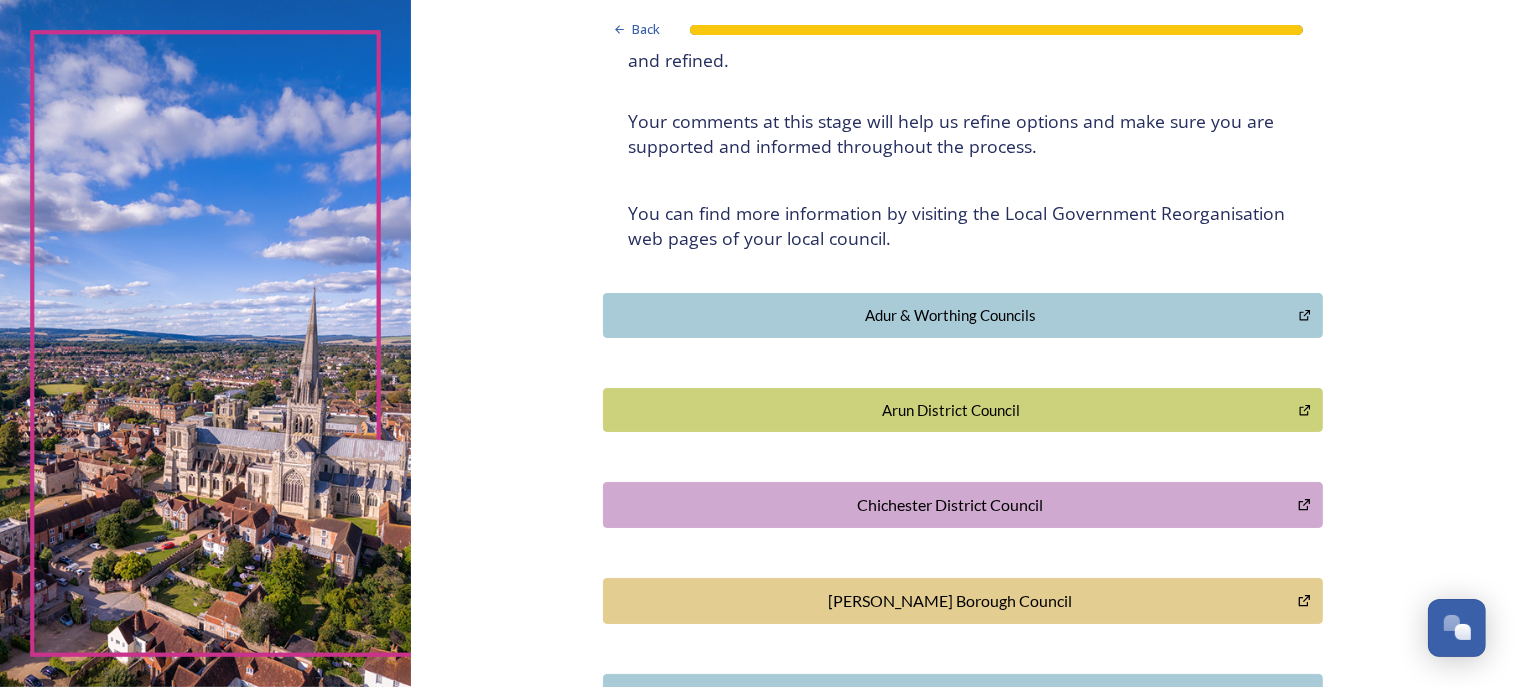 scroll, scrollTop: 264, scrollLeft: 0, axis: vertical 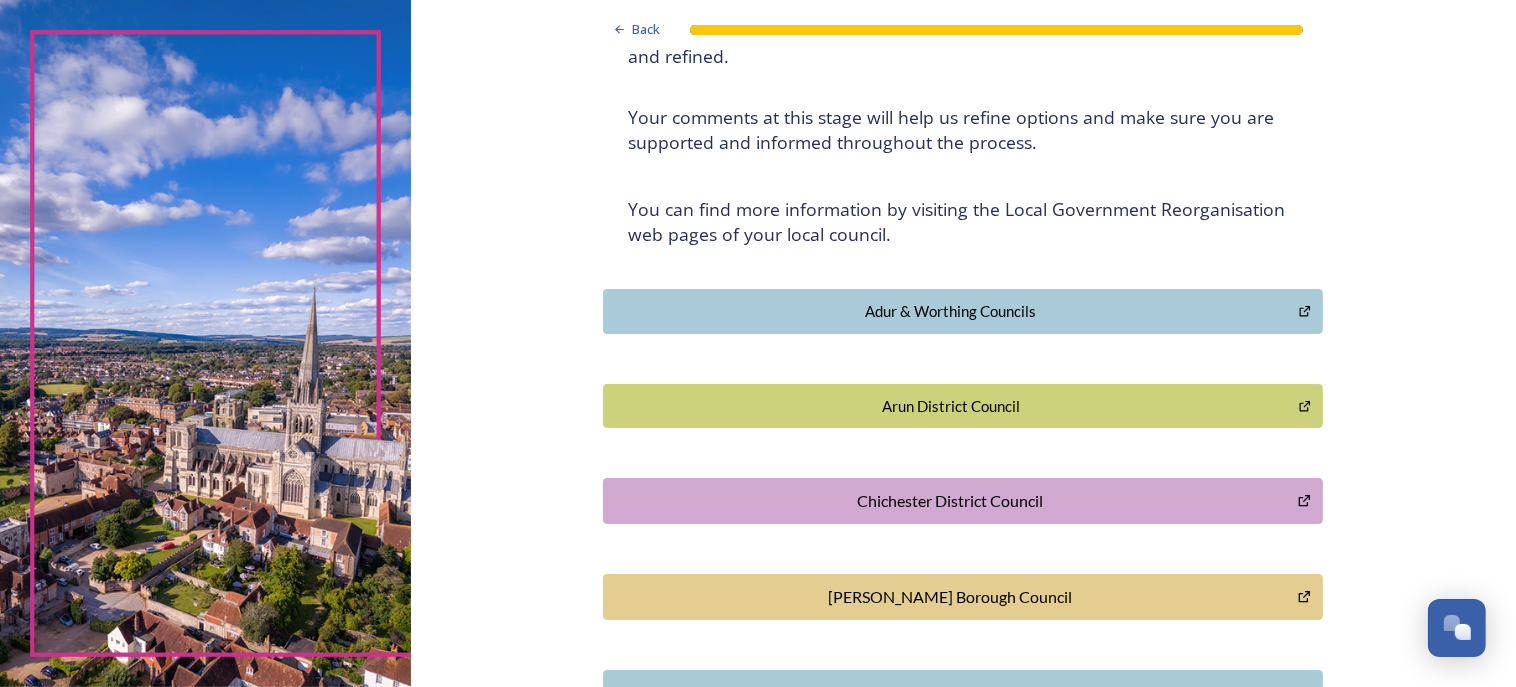 click on "Arun District Council" at bounding box center (951, 406) 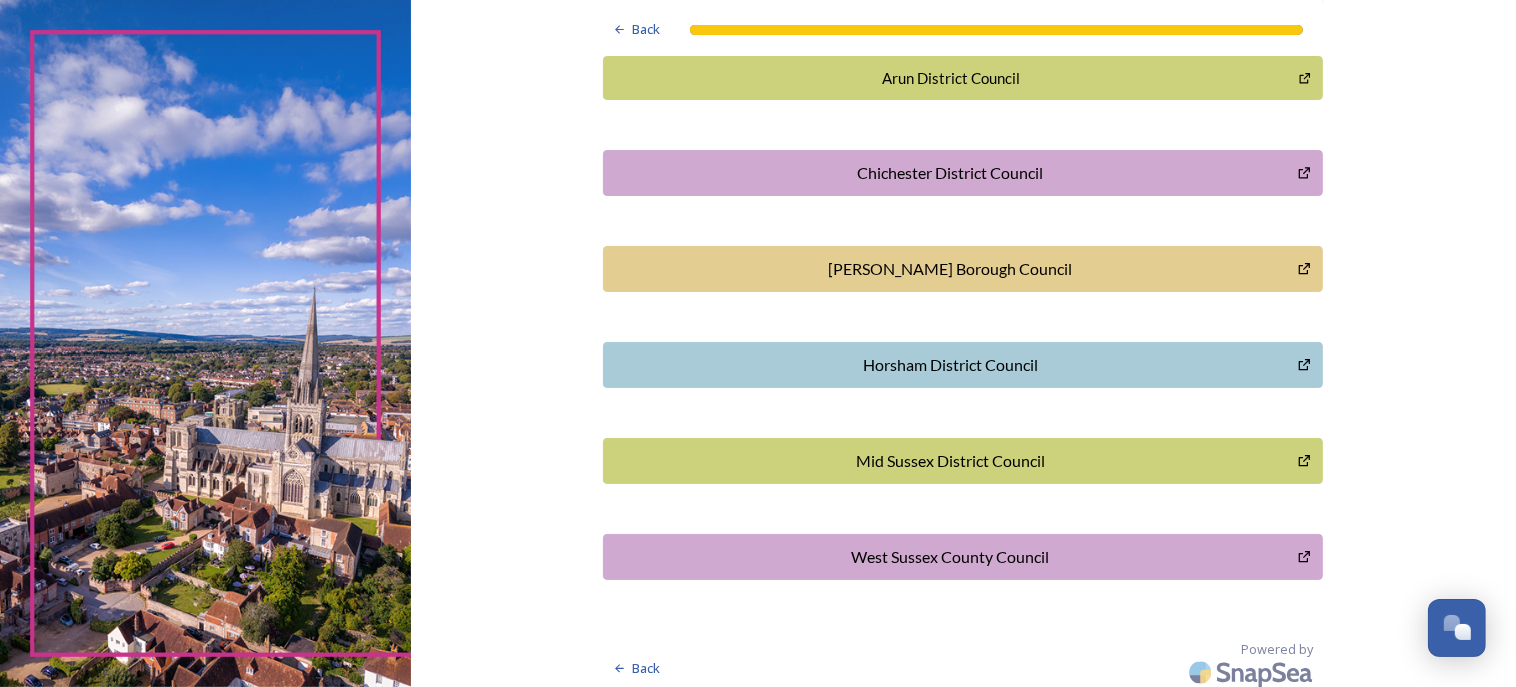 click on "Chichester District Council" at bounding box center [950, 173] 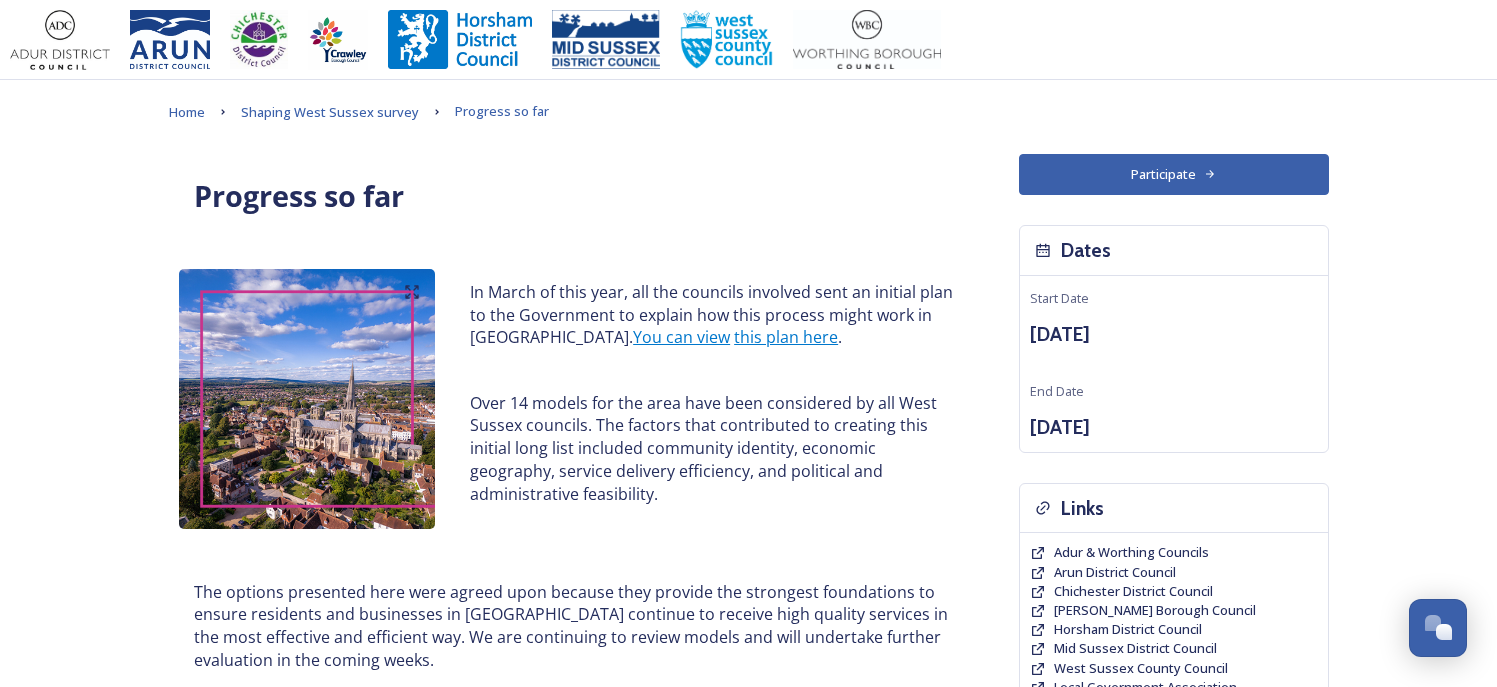 scroll, scrollTop: 489, scrollLeft: 0, axis: vertical 